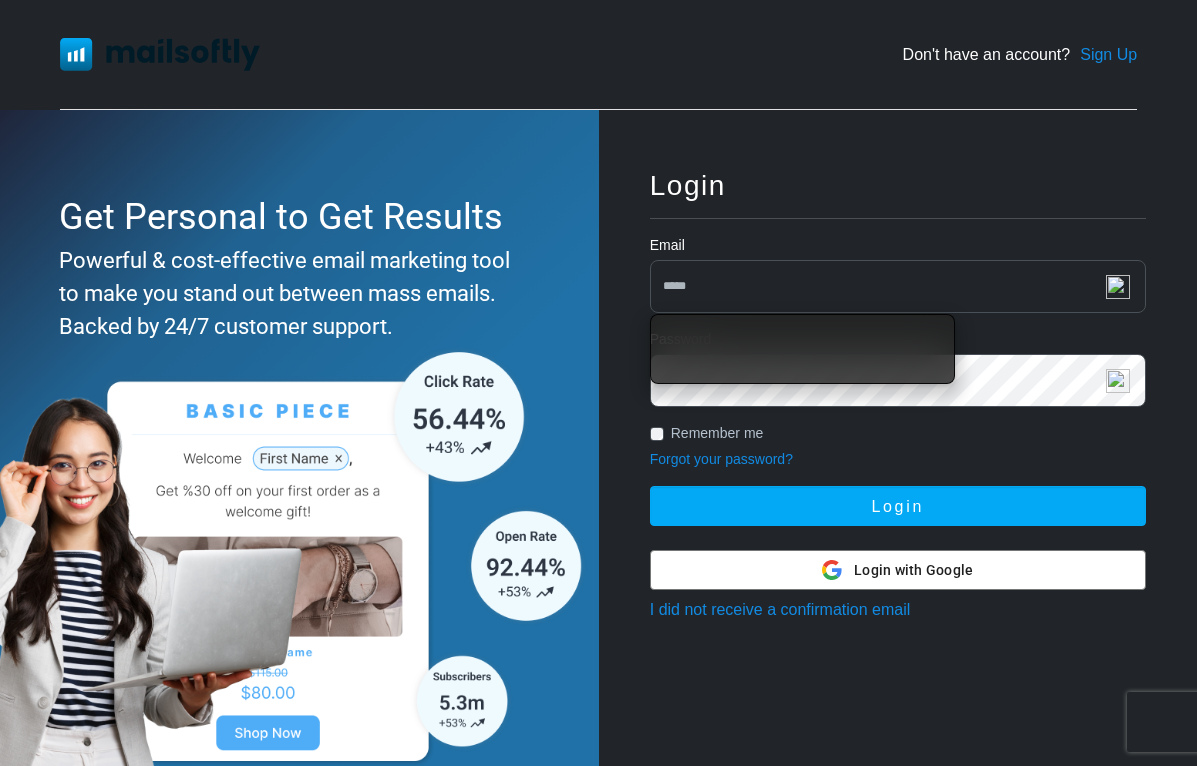 scroll, scrollTop: 0, scrollLeft: 0, axis: both 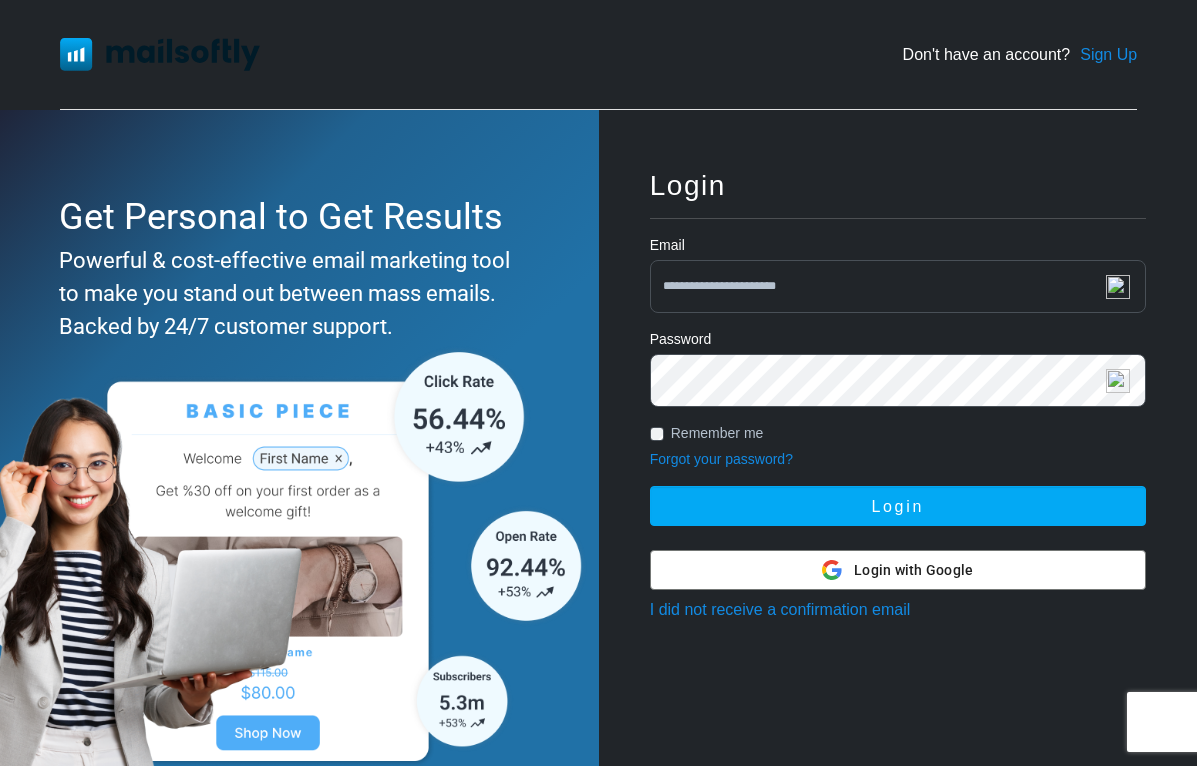 type on "**********" 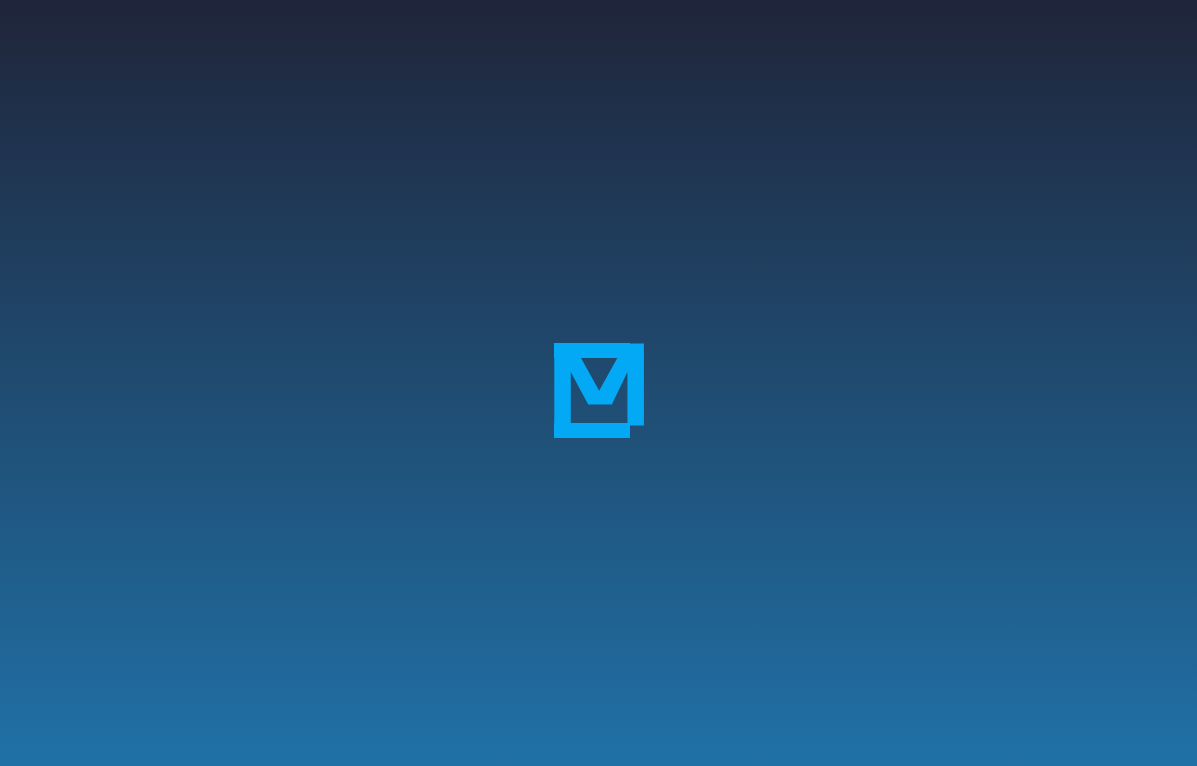scroll, scrollTop: 0, scrollLeft: 0, axis: both 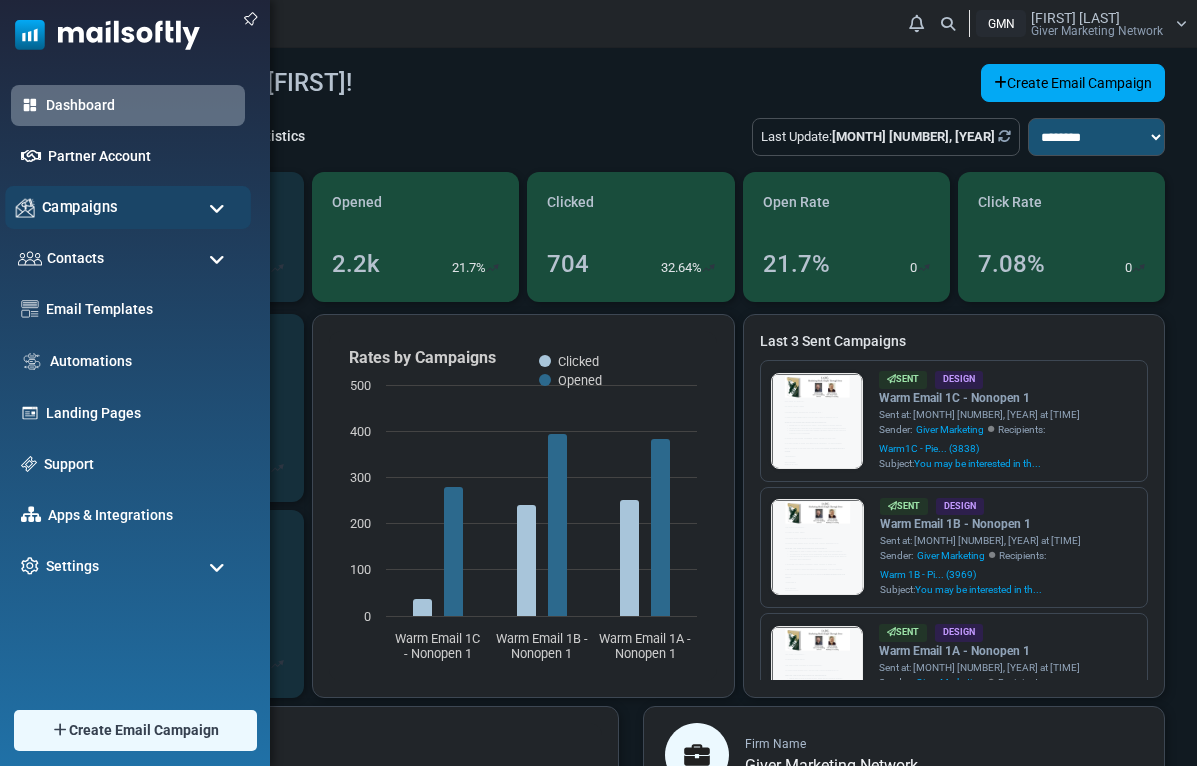 click on "Campaigns" at bounding box center (128, 207) 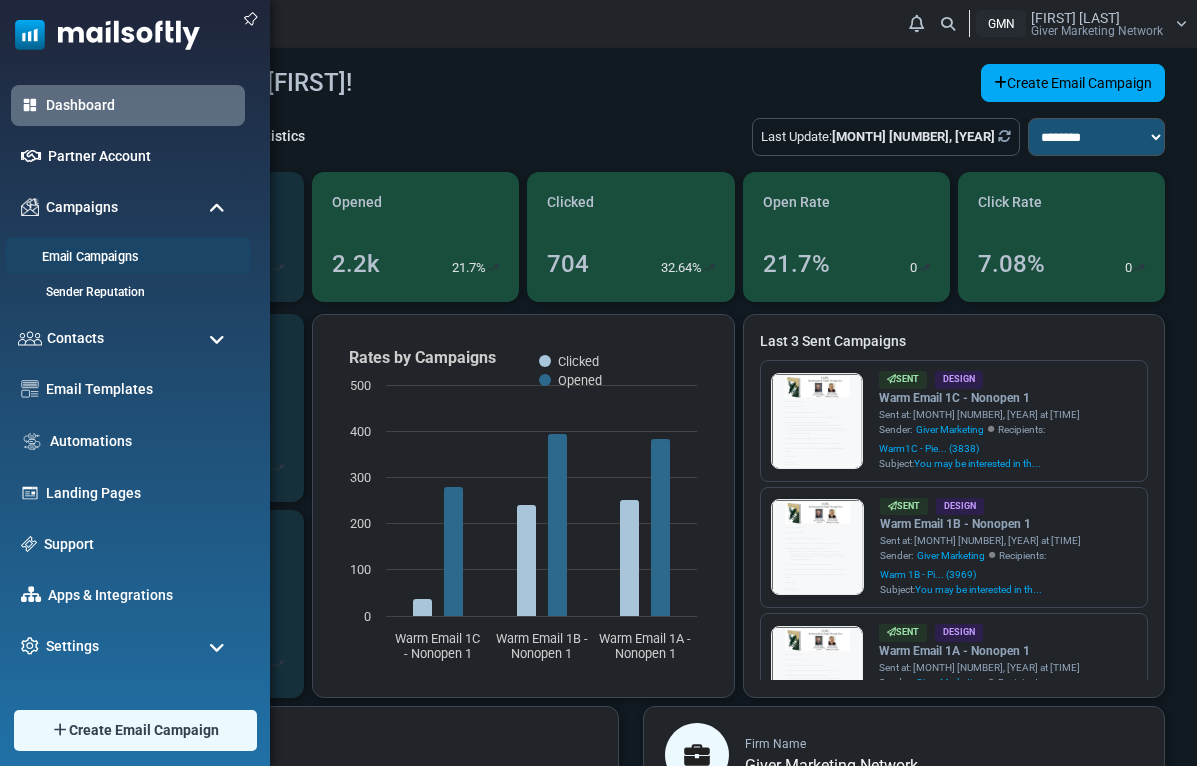 click on "Email Campaigns" at bounding box center (125, 257) 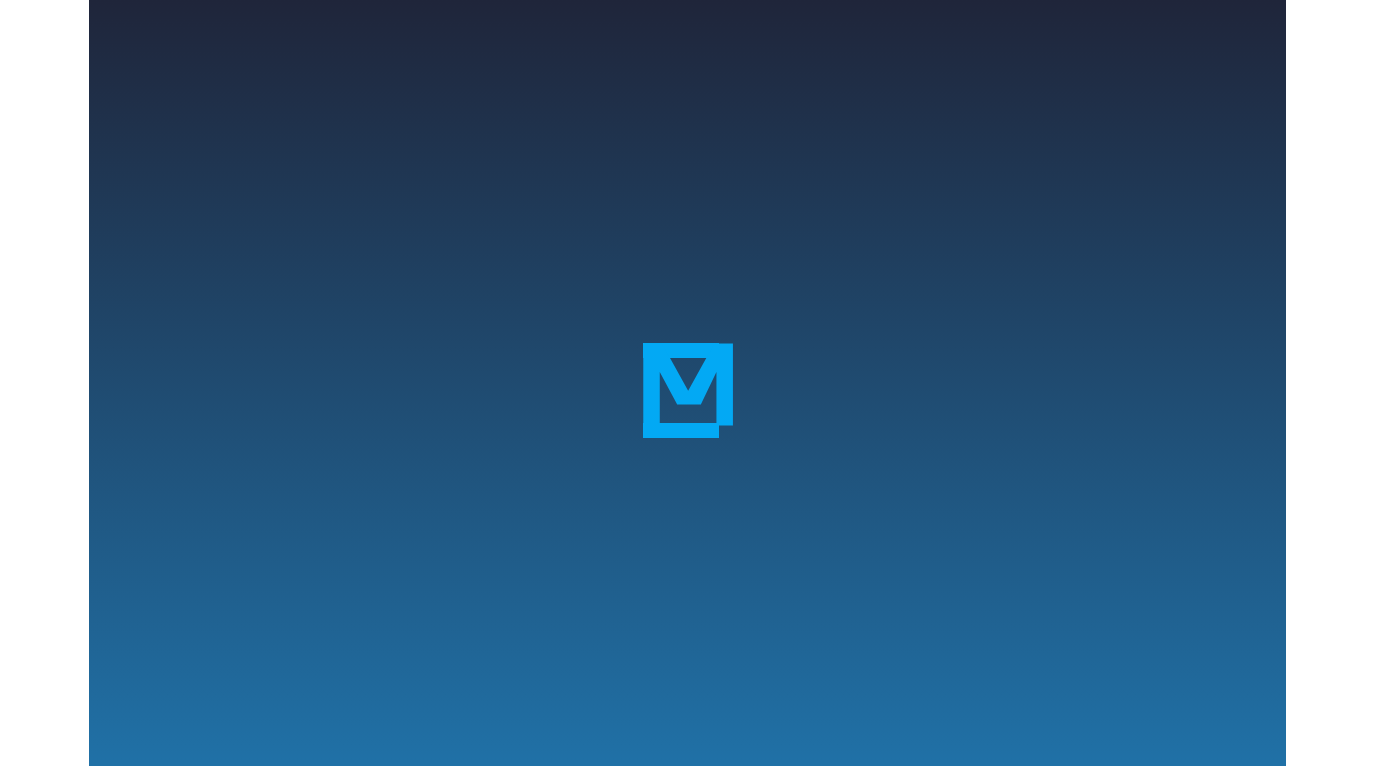 scroll, scrollTop: 0, scrollLeft: 0, axis: both 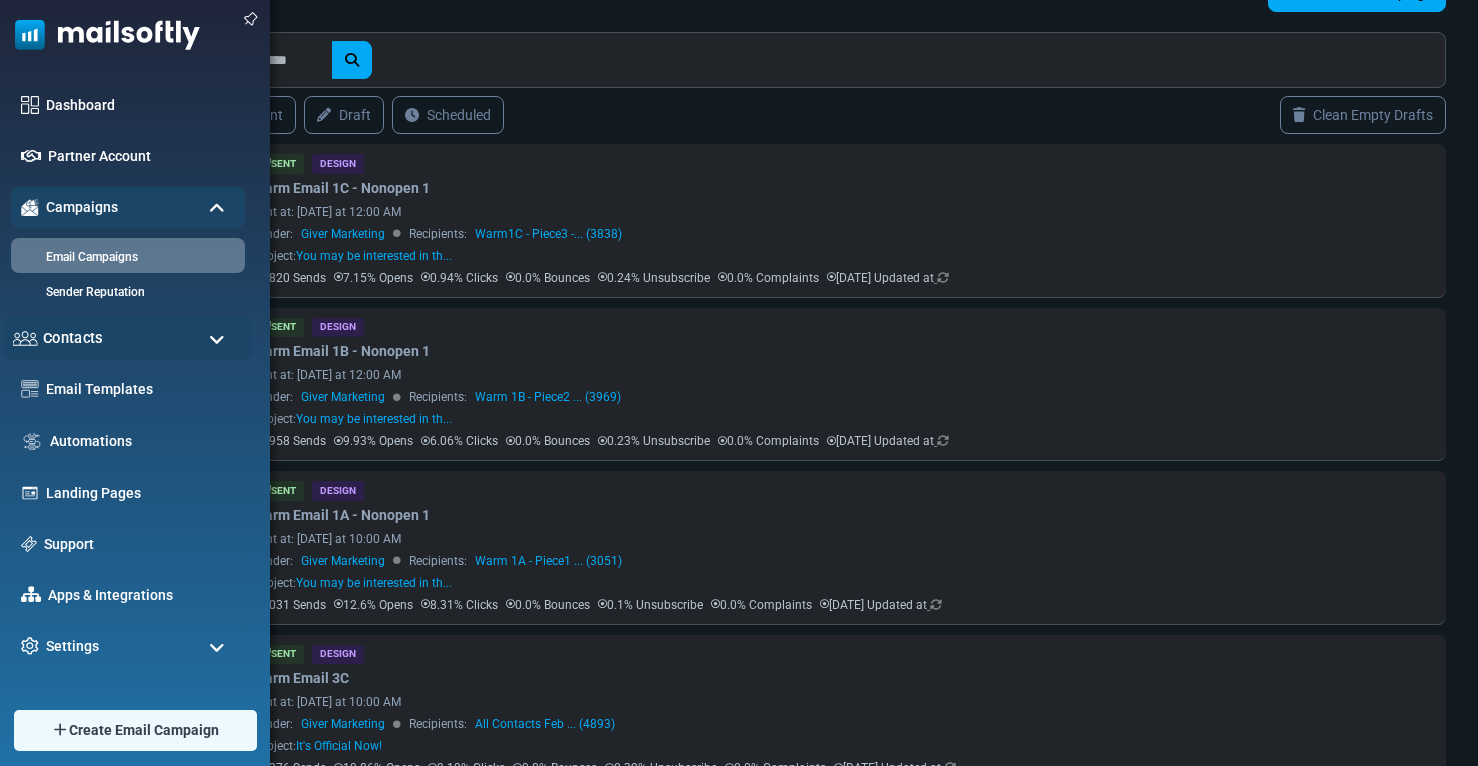 click on "Contacts" at bounding box center (128, 338) 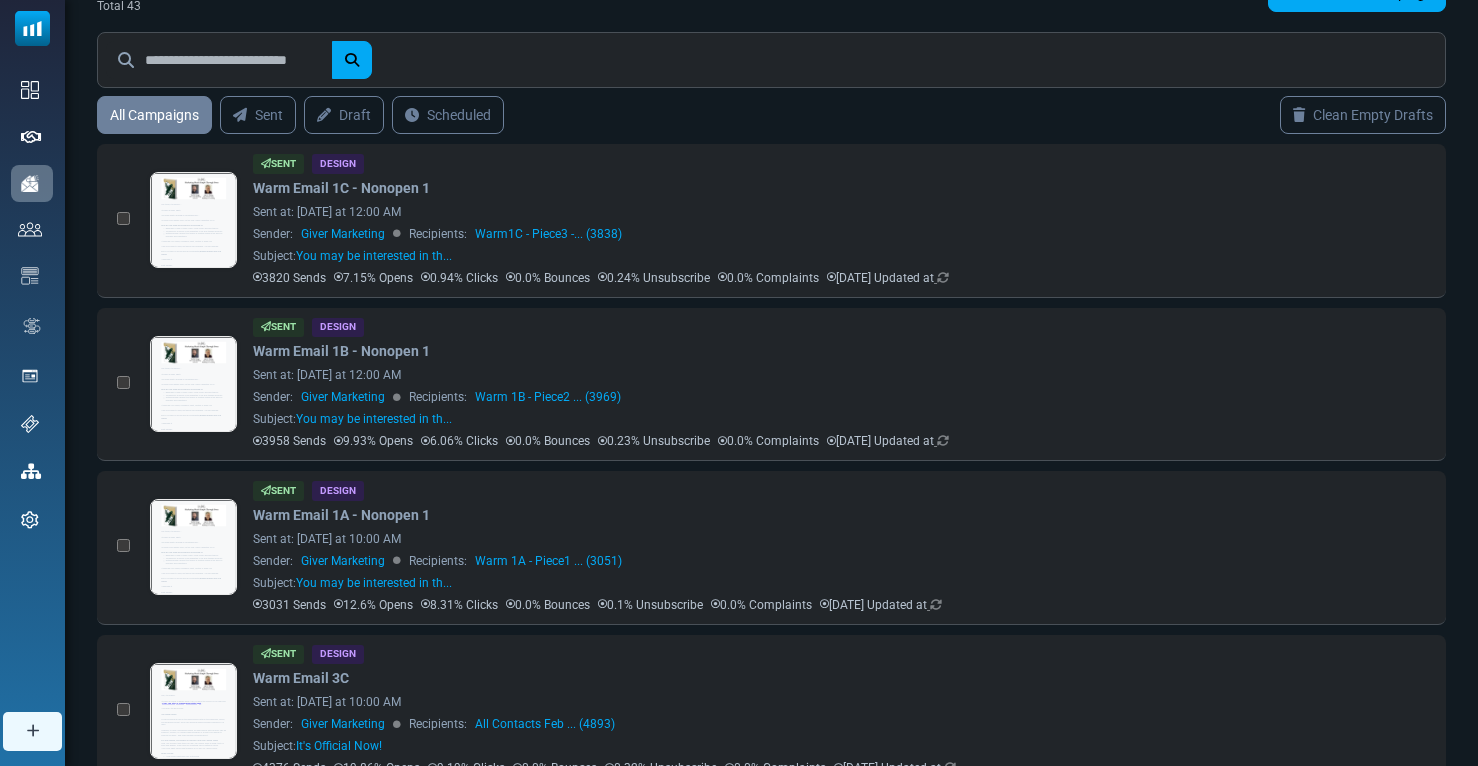 drag, startPoint x: 70, startPoint y: 630, endPoint x: 355, endPoint y: 4, distance: 687.82336 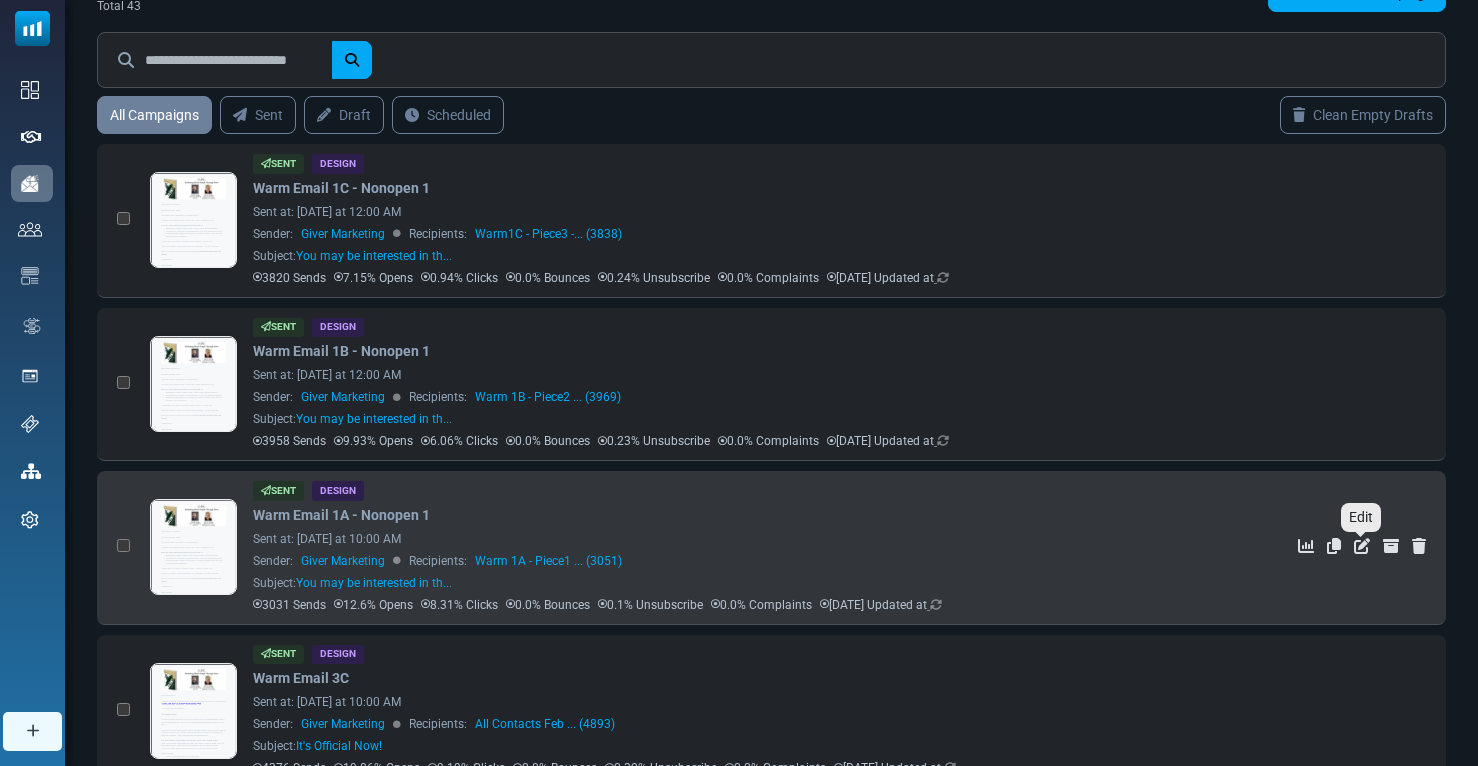 click at bounding box center (1362, 546) 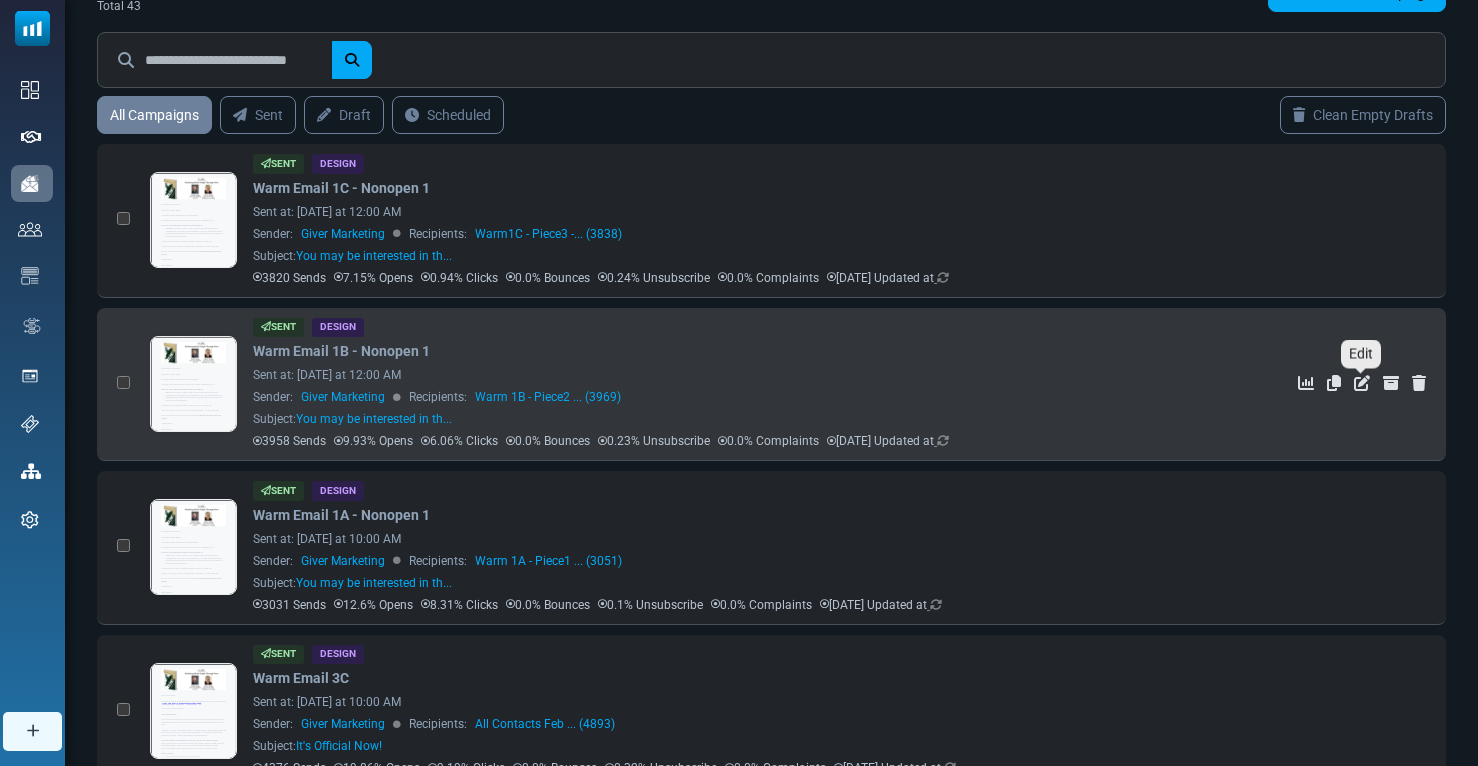 click at bounding box center (1362, 383) 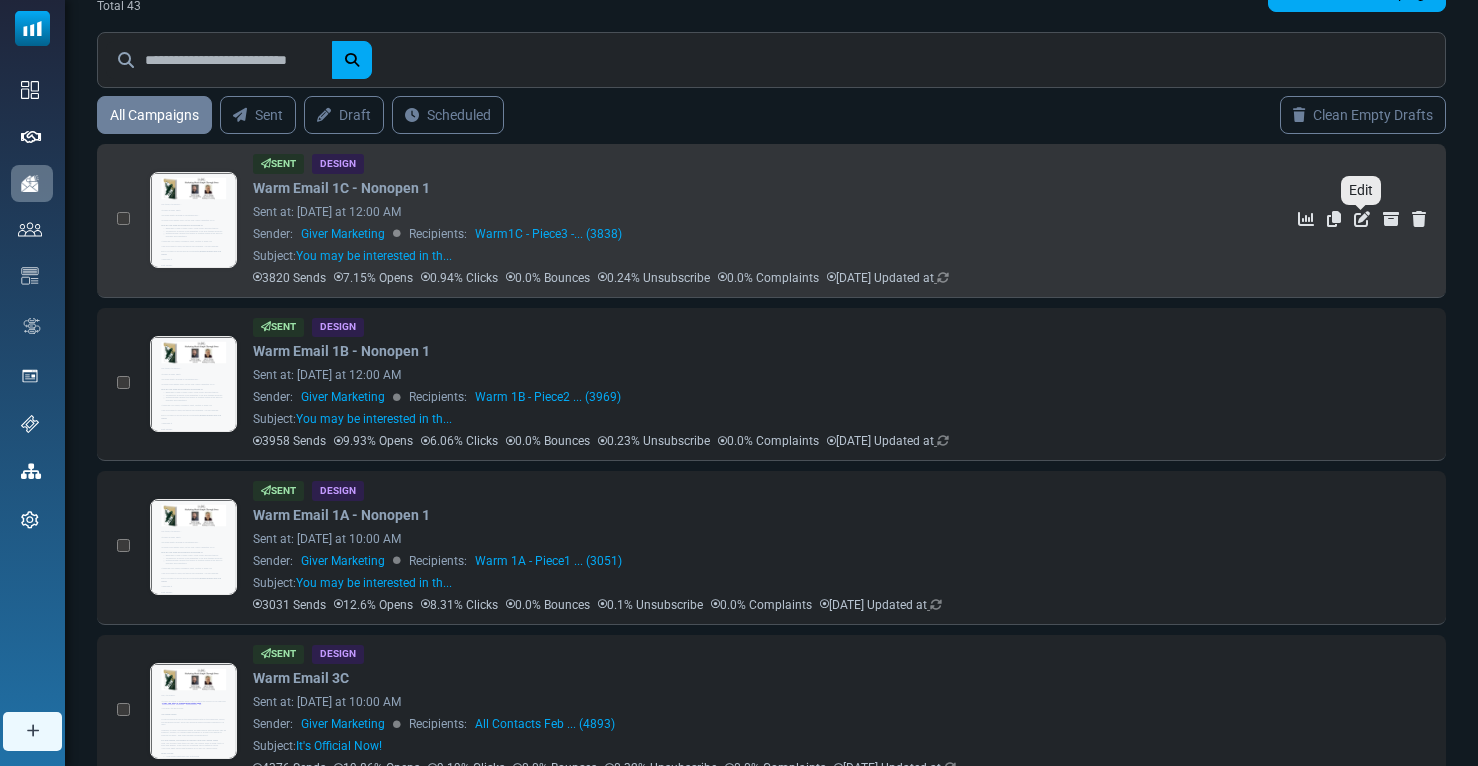 click at bounding box center (1362, 219) 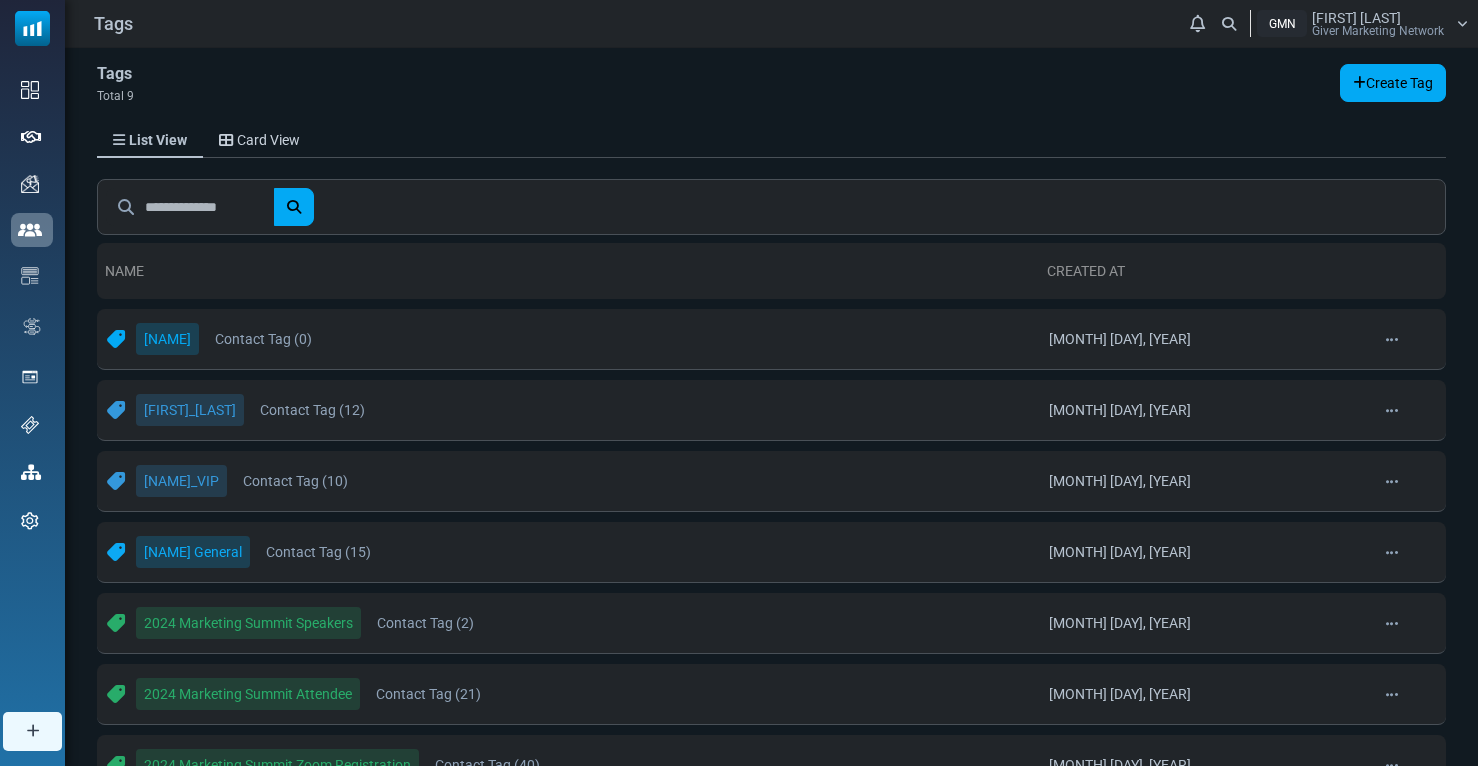 scroll, scrollTop: 0, scrollLeft: 0, axis: both 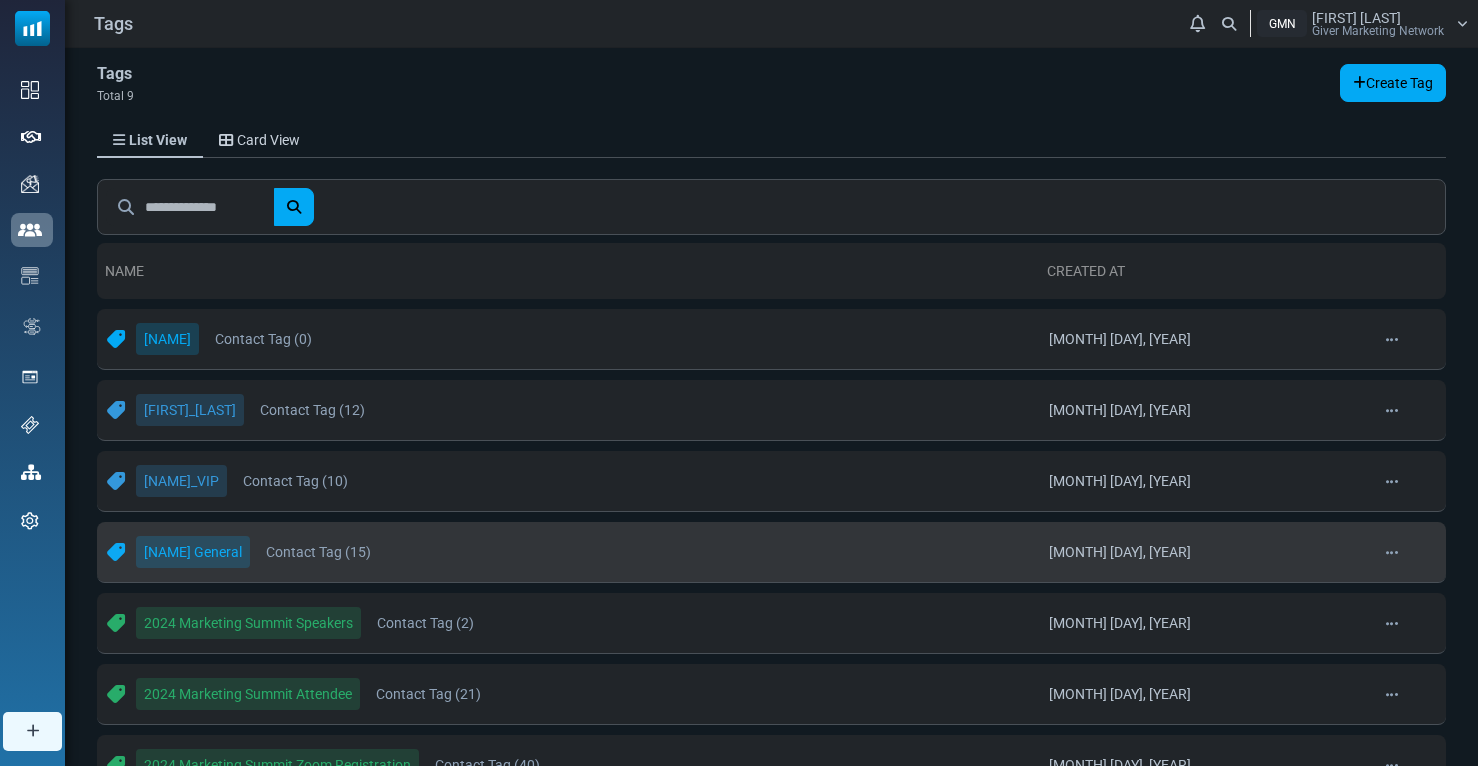 click on "Jade General
Contact Tag (15)" at bounding box center (568, 552) 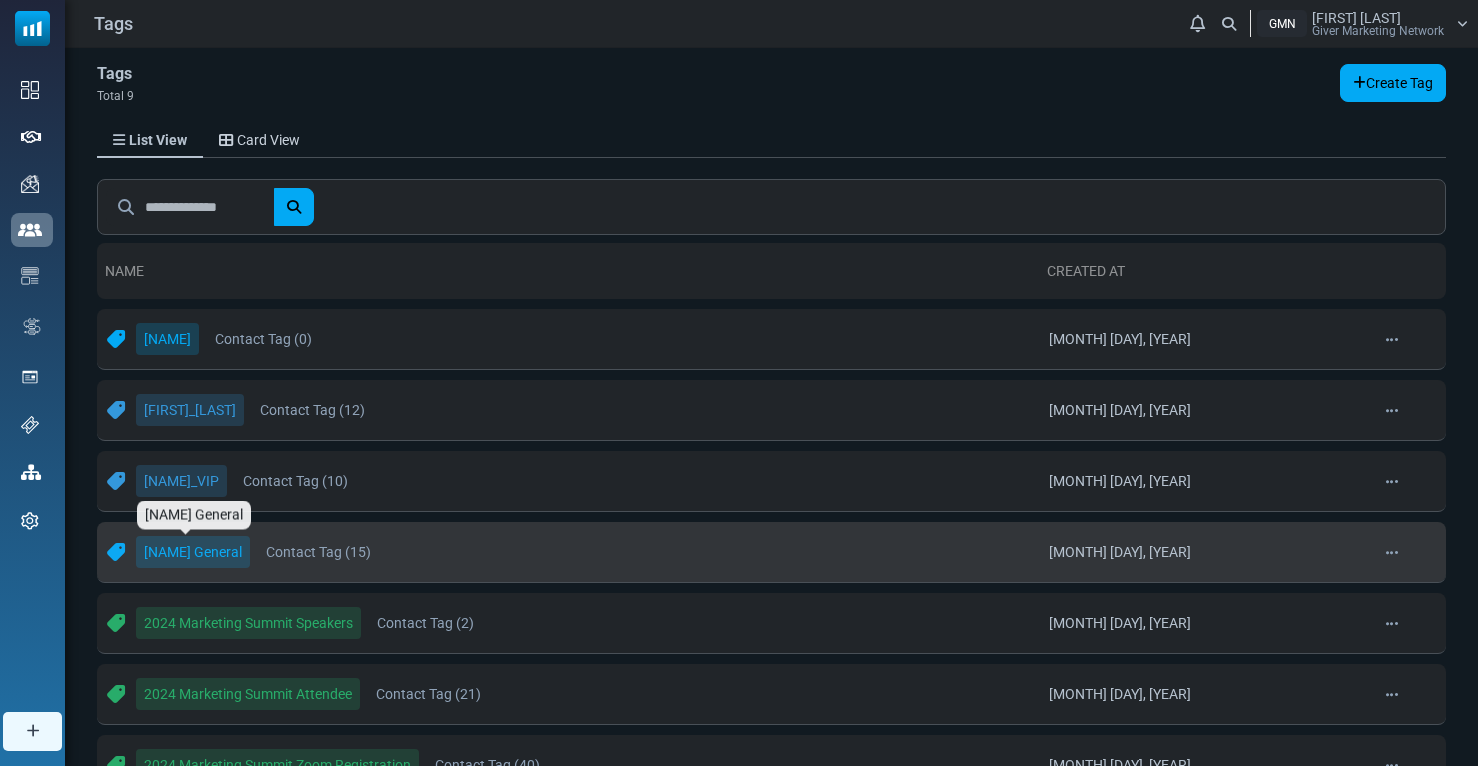 click on "Jade General" at bounding box center [193, 552] 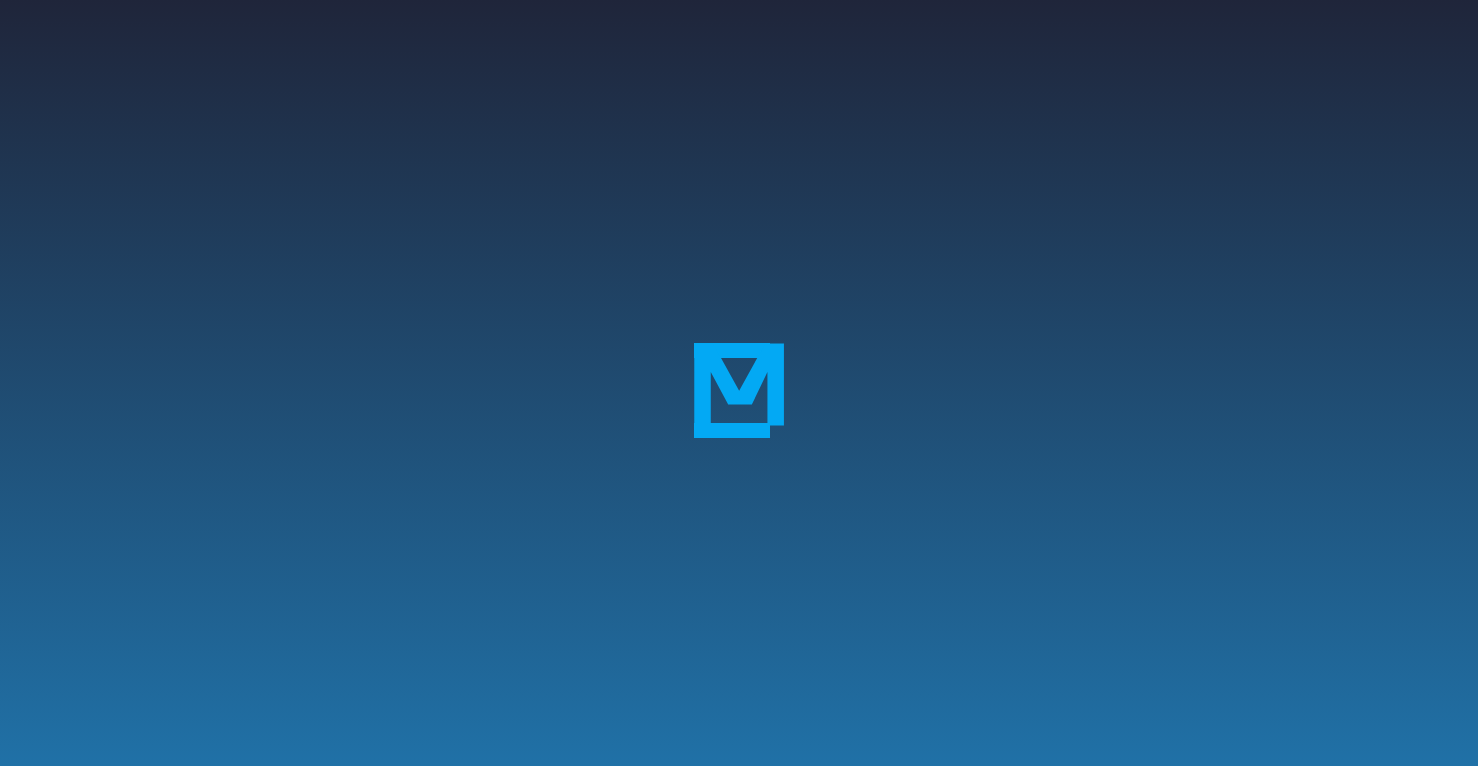scroll, scrollTop: 0, scrollLeft: 0, axis: both 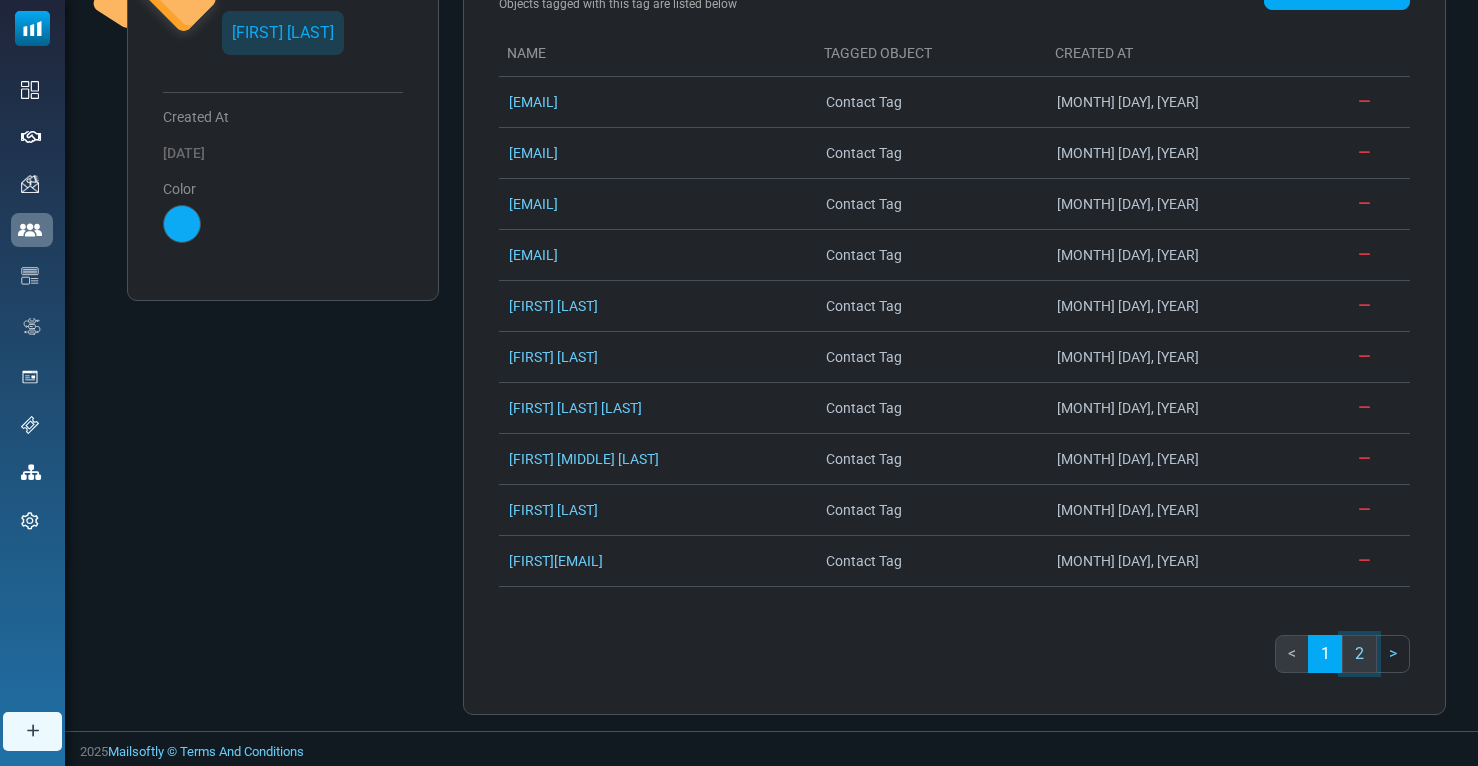 click on "2" at bounding box center [1359, 654] 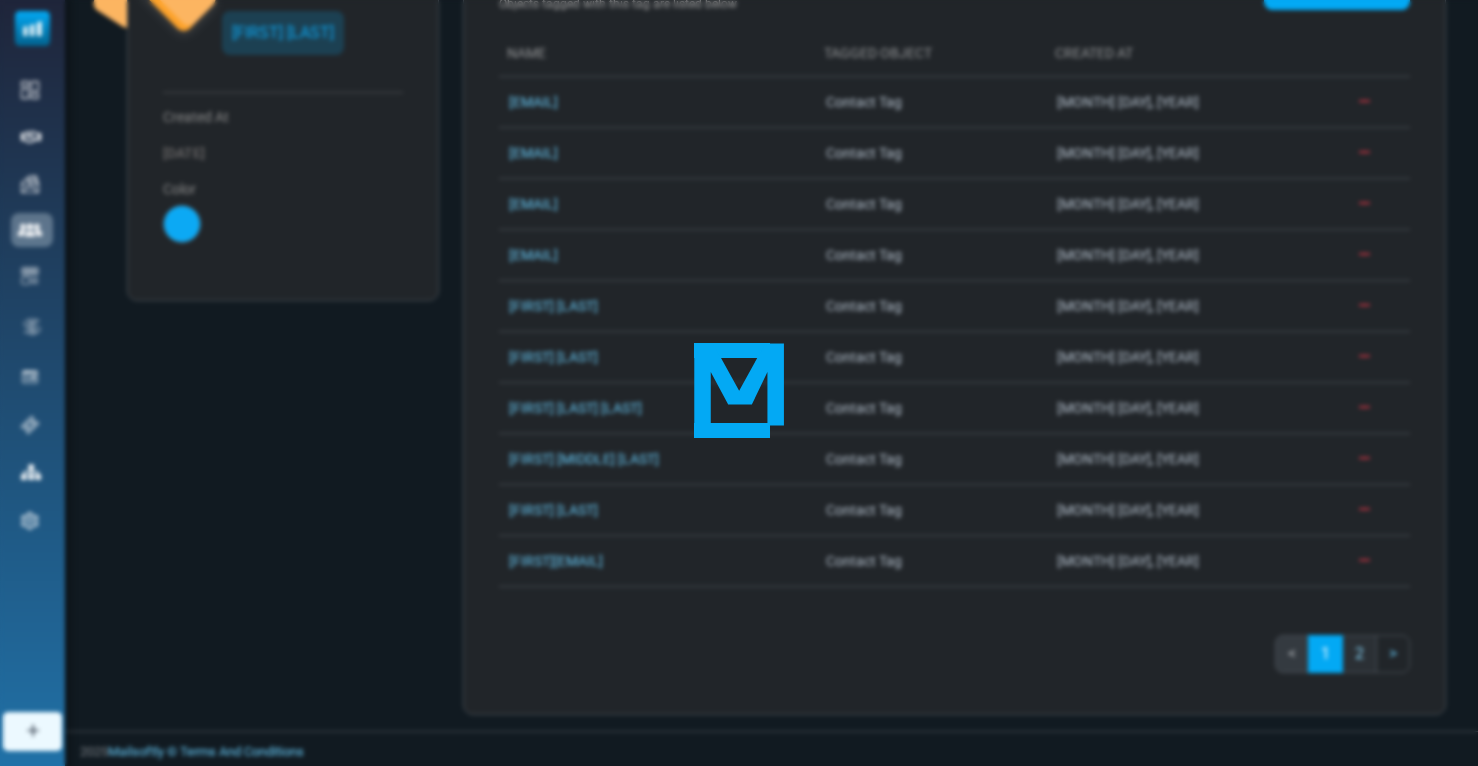 scroll, scrollTop: 0, scrollLeft: 0, axis: both 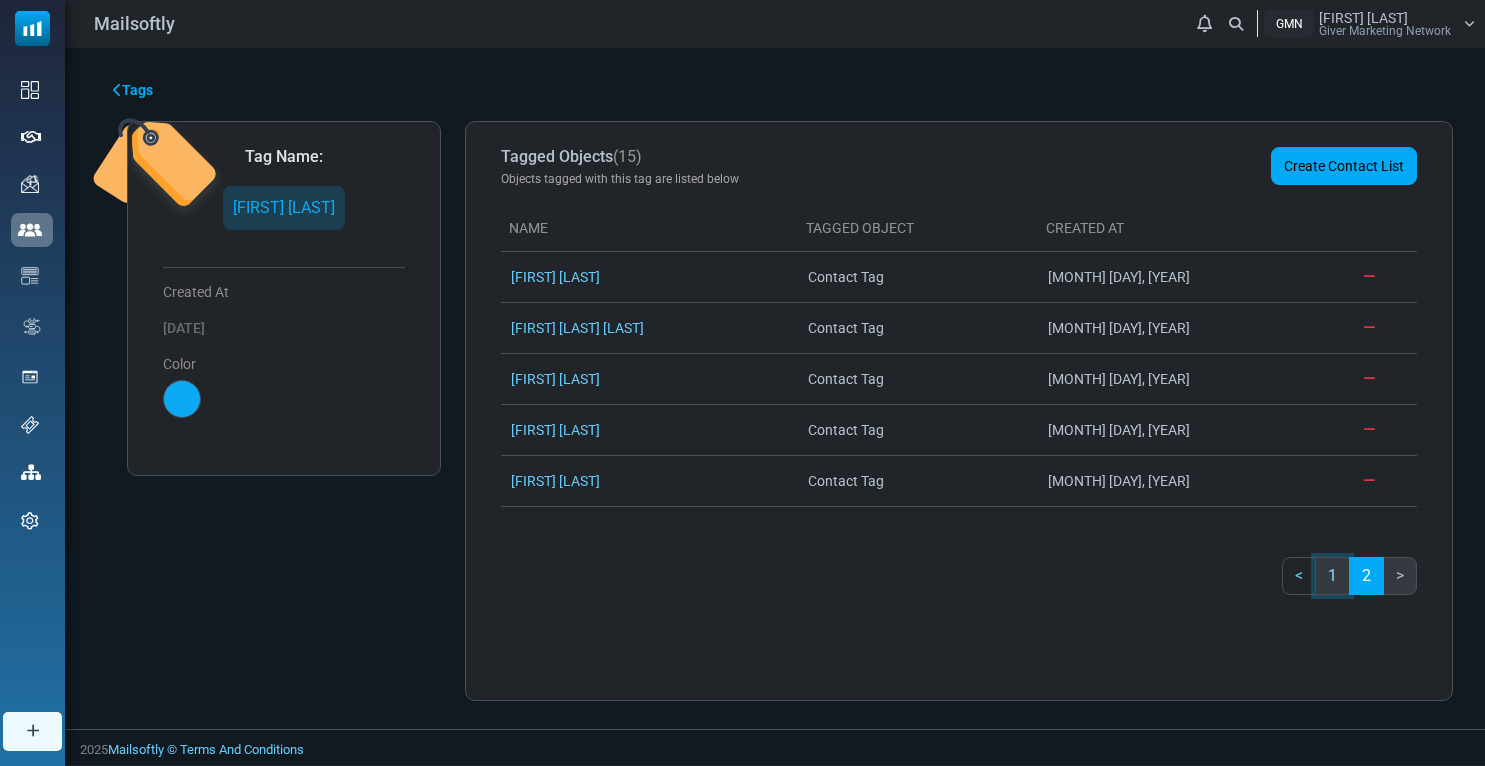 click on "1" at bounding box center [1332, 576] 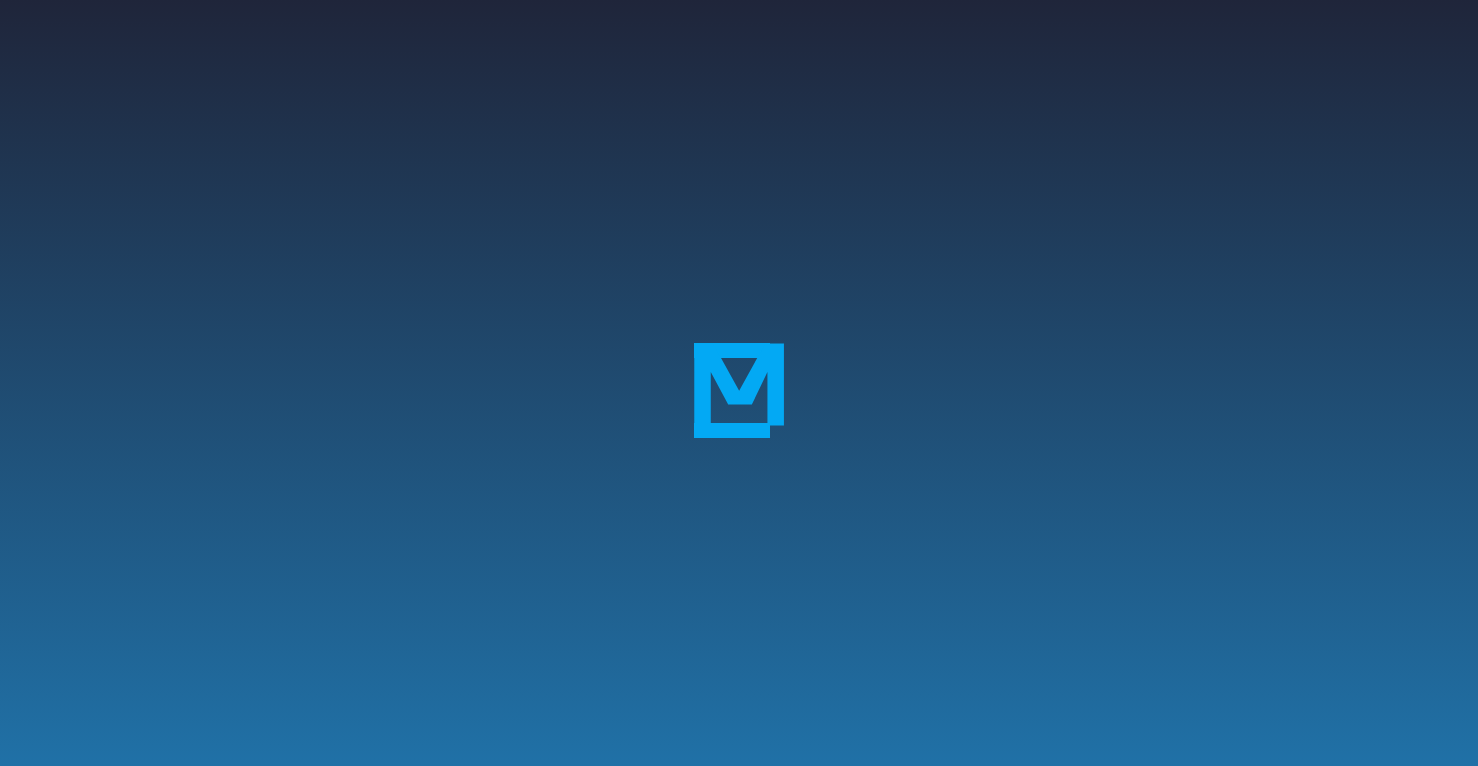 scroll, scrollTop: 0, scrollLeft: 0, axis: both 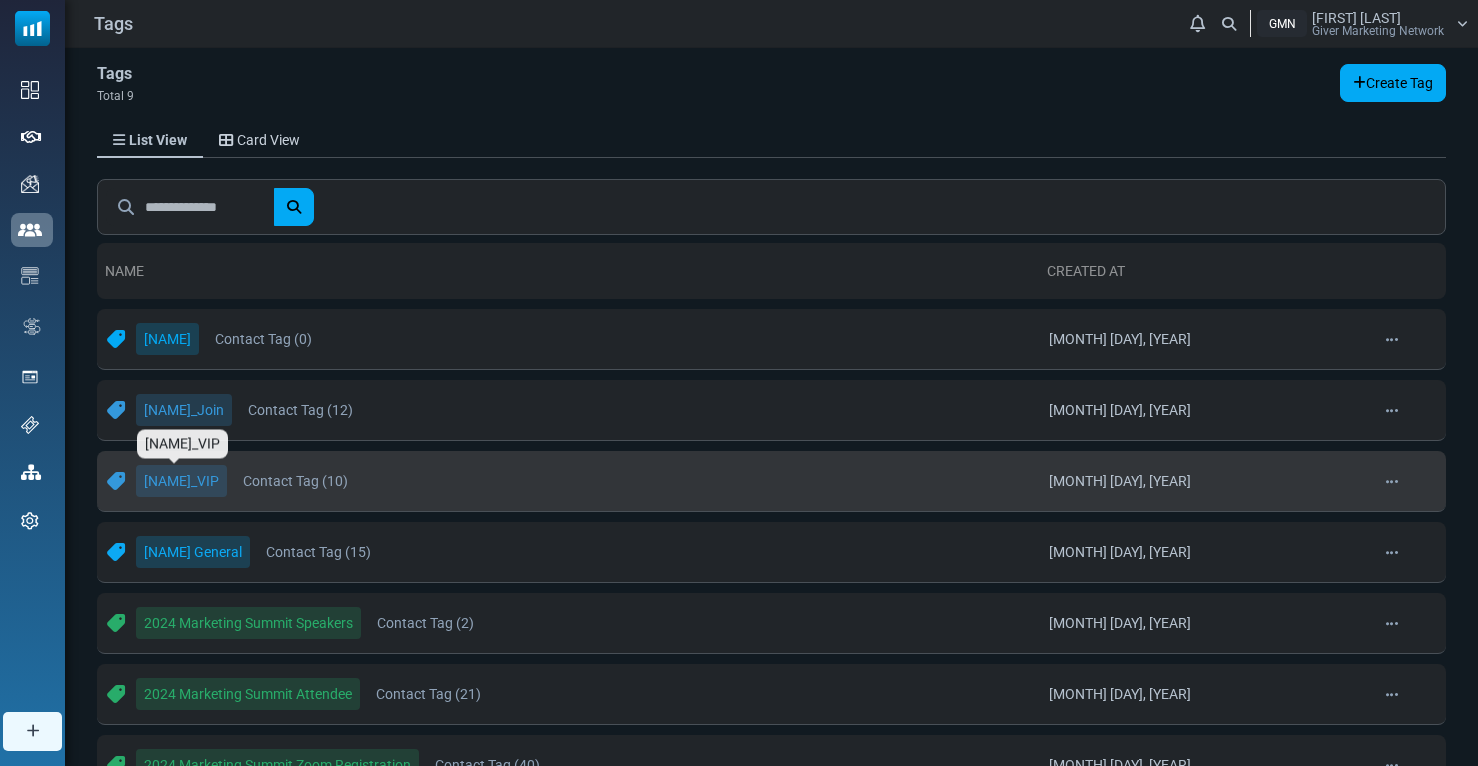 click on "[NAME]_VIP" at bounding box center (181, 481) 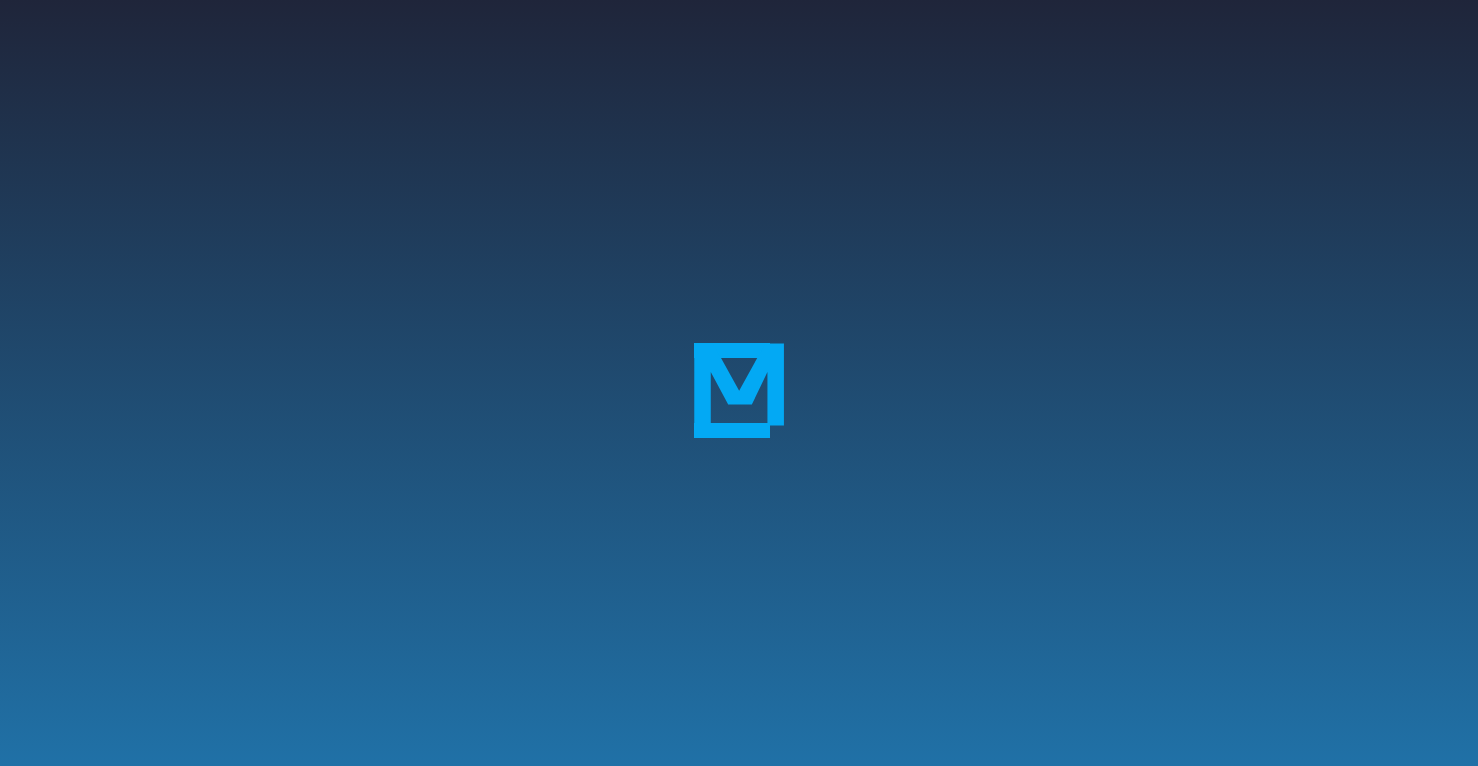 scroll, scrollTop: 0, scrollLeft: 0, axis: both 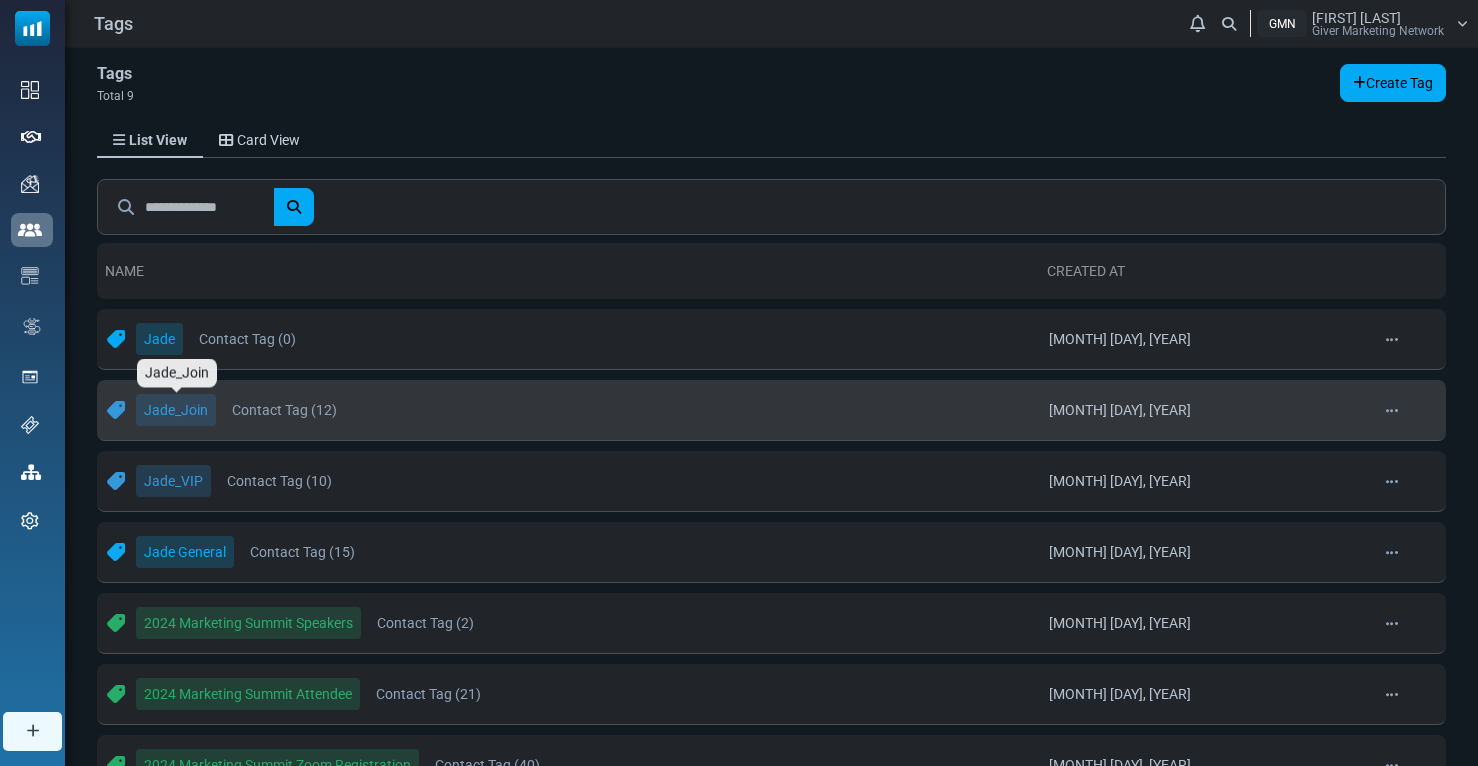 click on "Jade_Join" at bounding box center [176, 410] 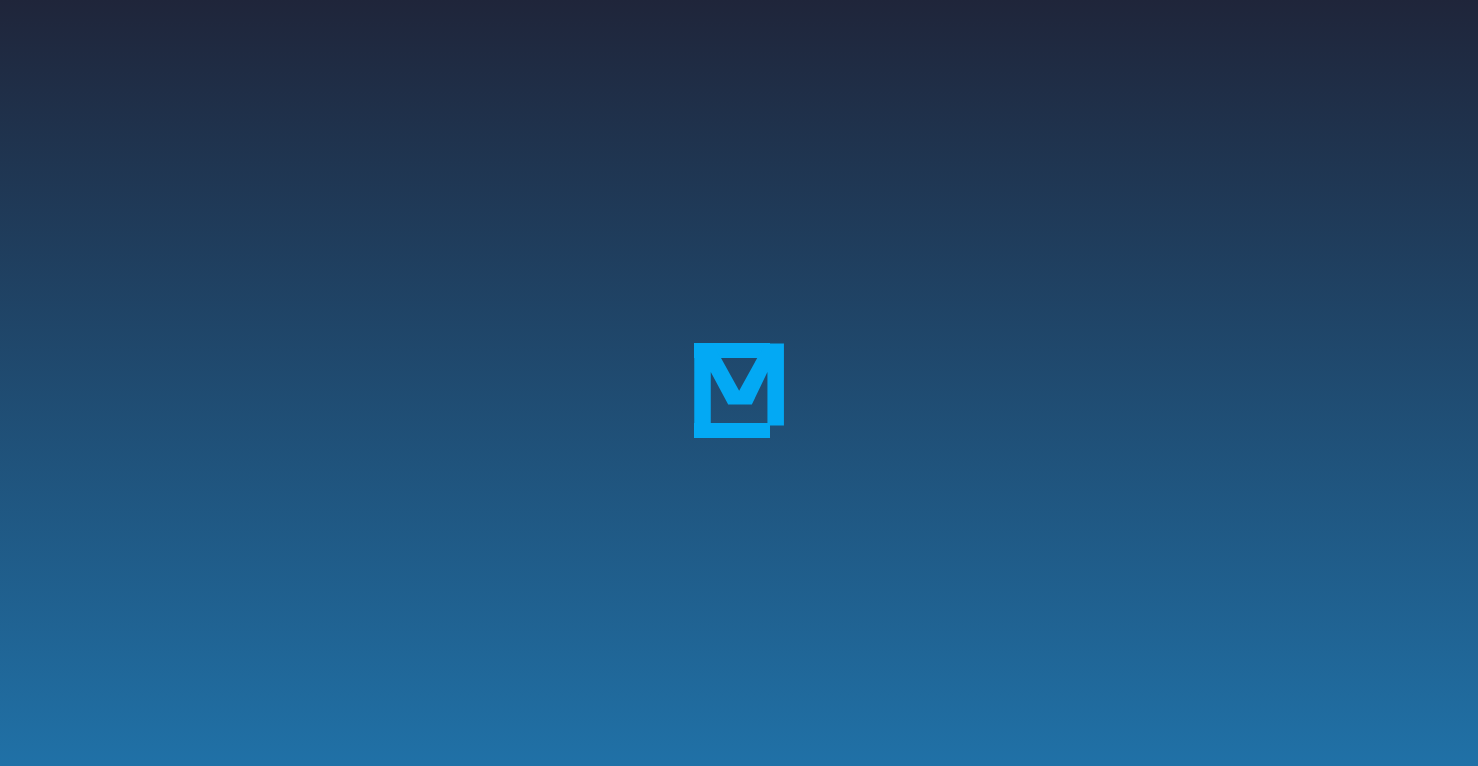 scroll, scrollTop: 0, scrollLeft: 0, axis: both 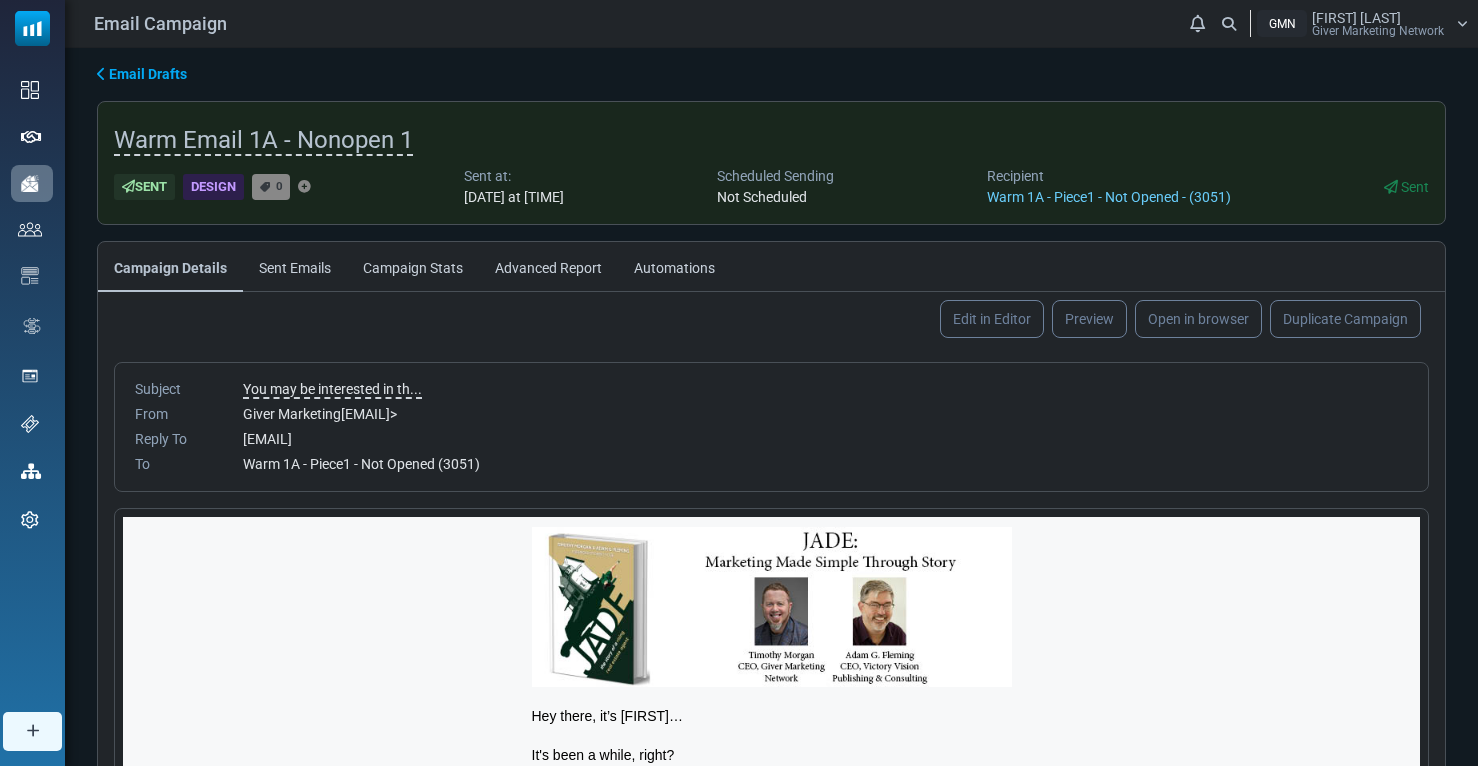 click on "Sent
Design
0
Sent at:
July 08, 2025 at 10:00 AM
Scheduled Sending
Not Scheduled
Recipient
Warm 1A - Piece1 - Not Opened - (3051)
Sent" at bounding box center [771, 187] 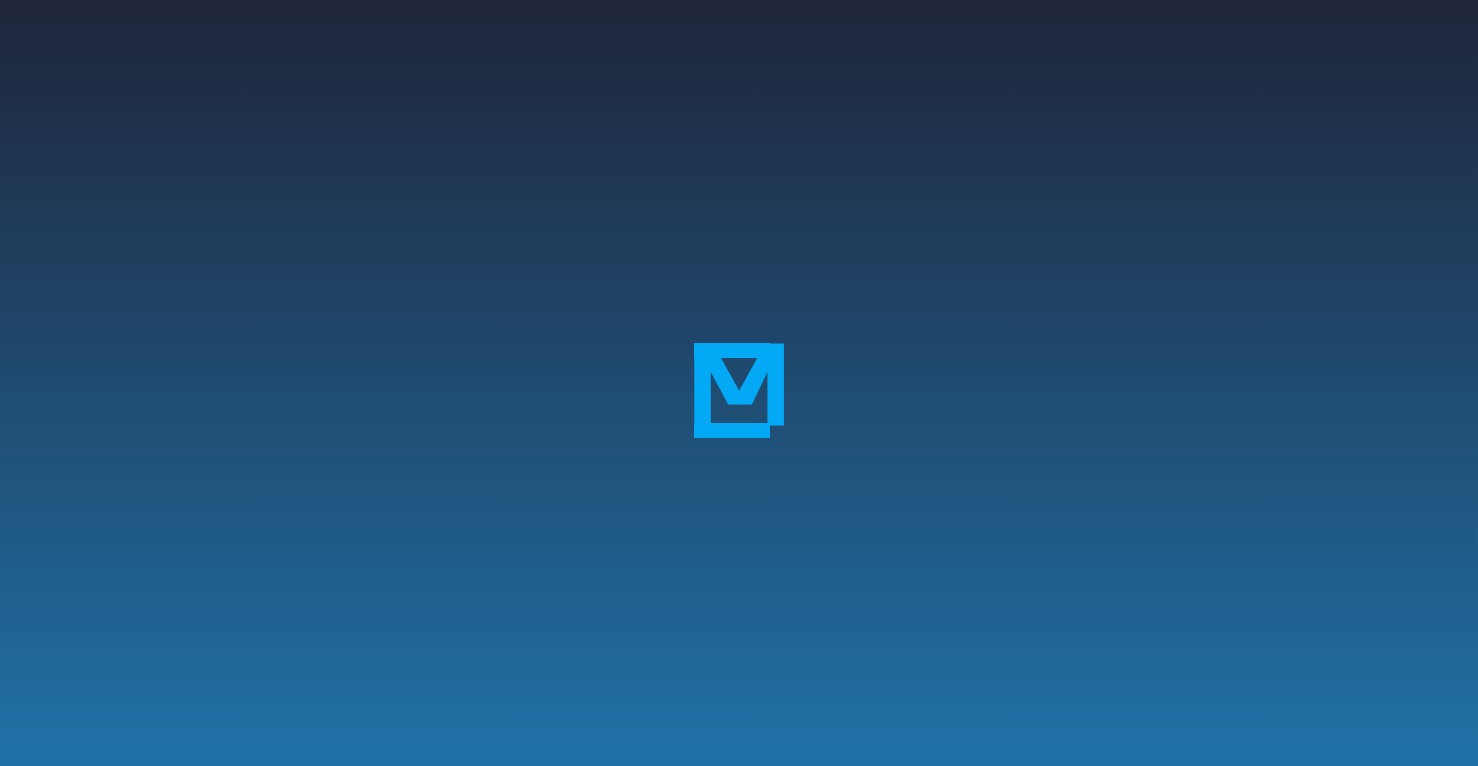 scroll, scrollTop: 0, scrollLeft: 0, axis: both 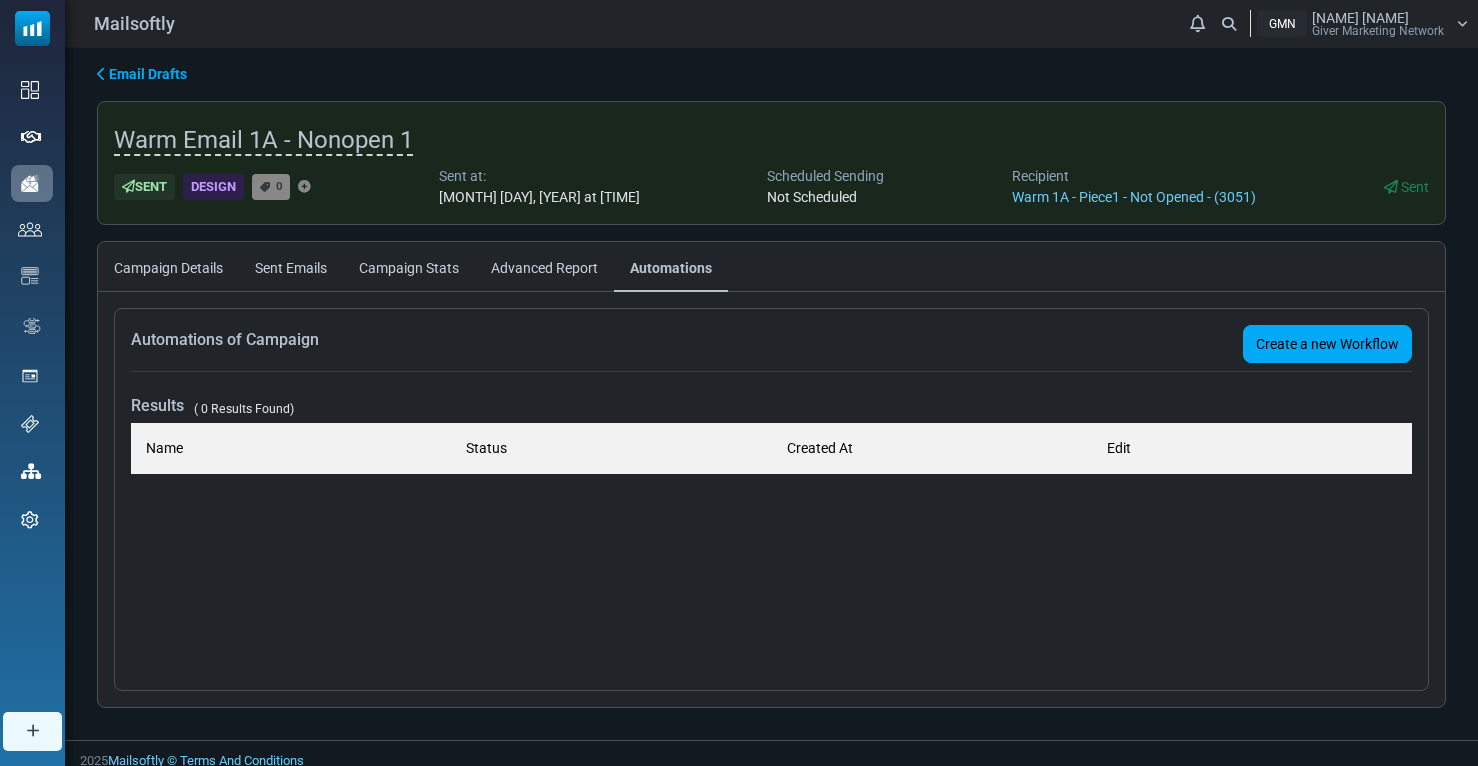click on "Advanced Report" at bounding box center (544, 267) 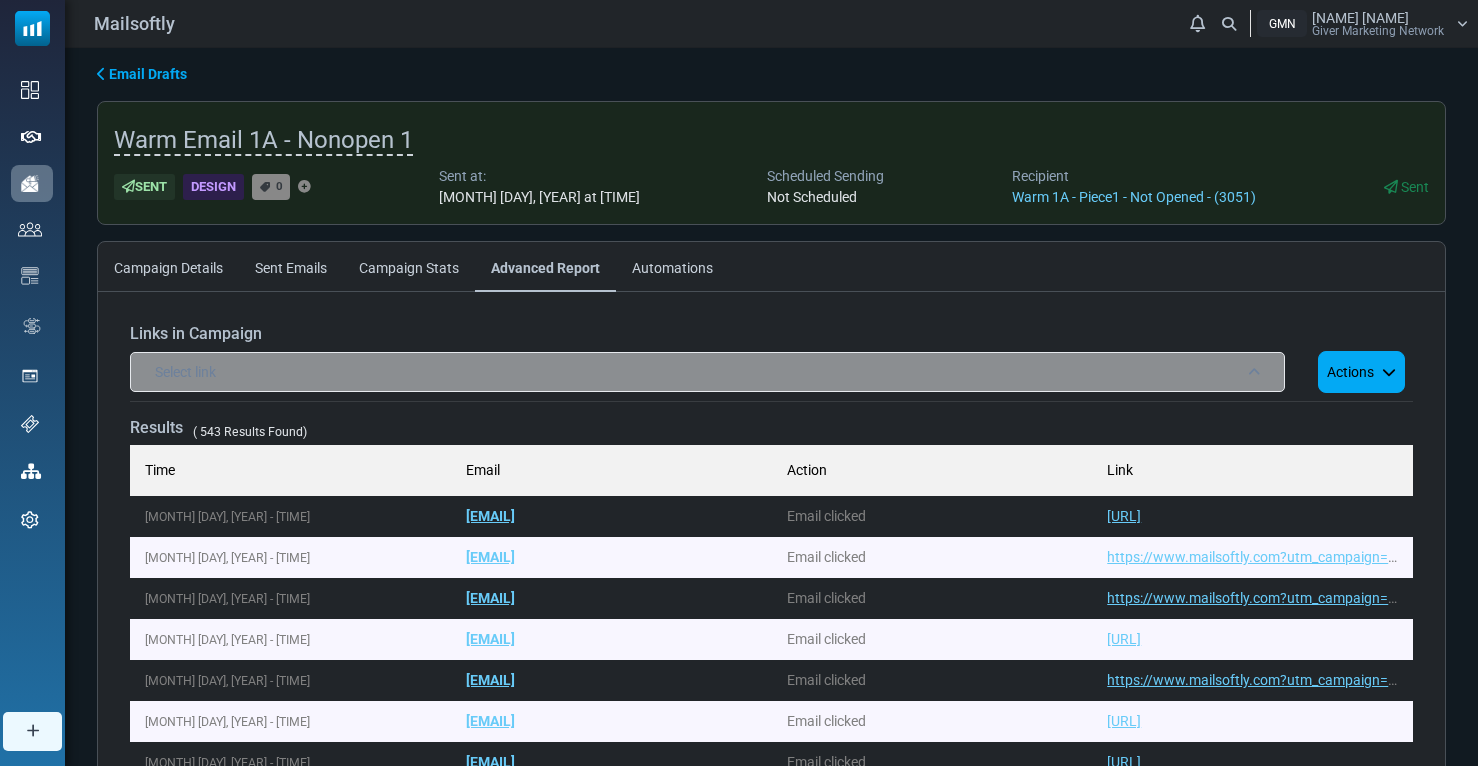 scroll, scrollTop: 0, scrollLeft: 0, axis: both 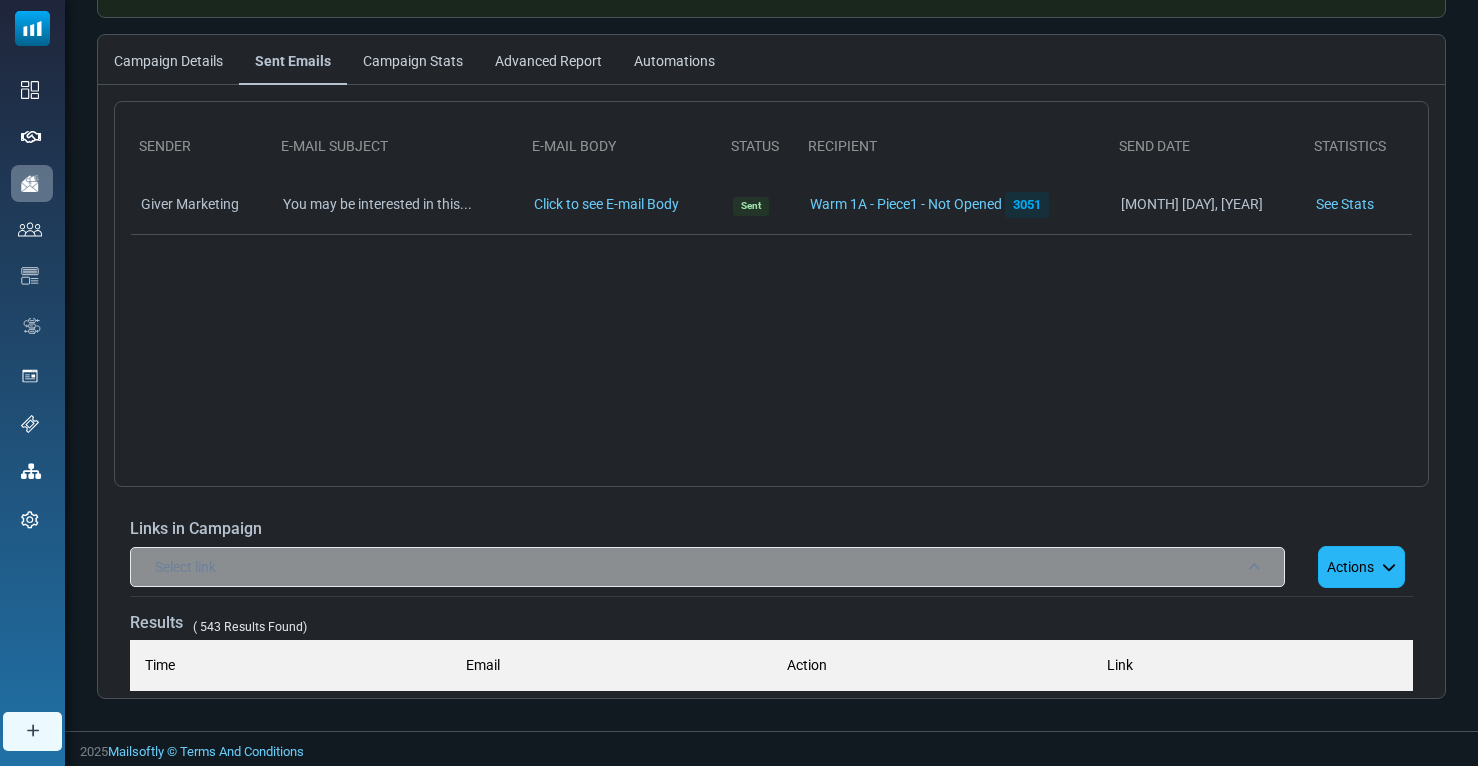 click on "Actions" at bounding box center (1361, 567) 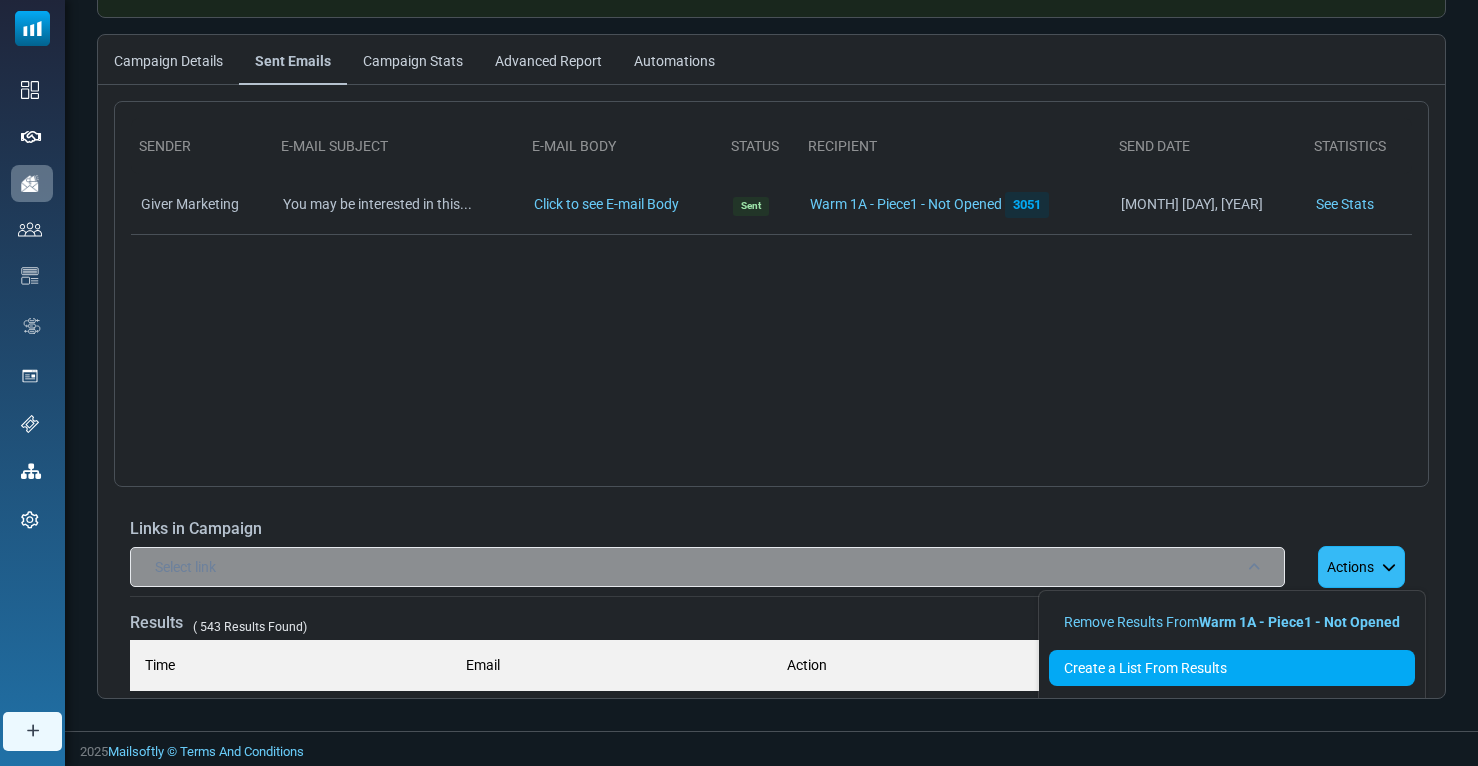 scroll, scrollTop: 63, scrollLeft: 0, axis: vertical 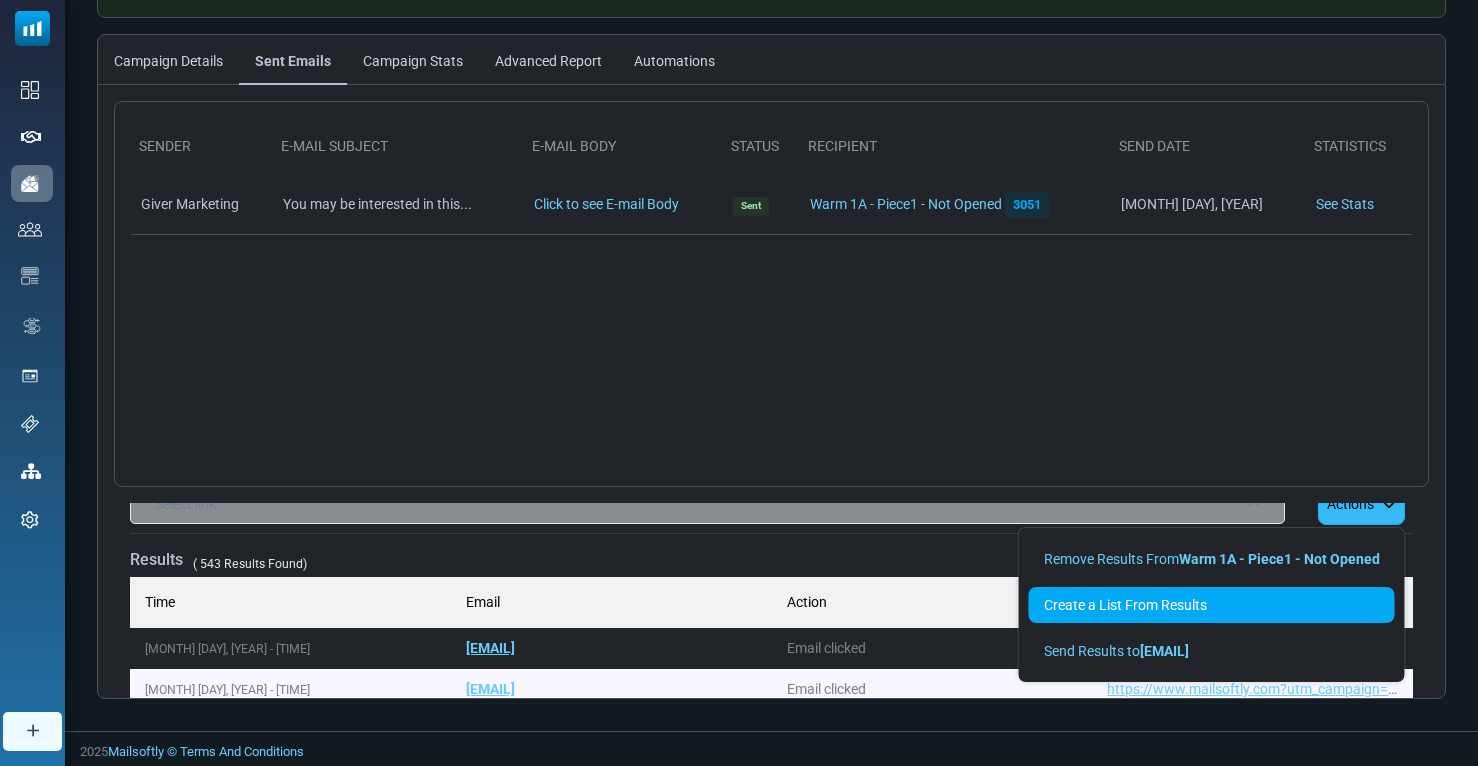 click on "Create a List From Results" at bounding box center (1212, 605) 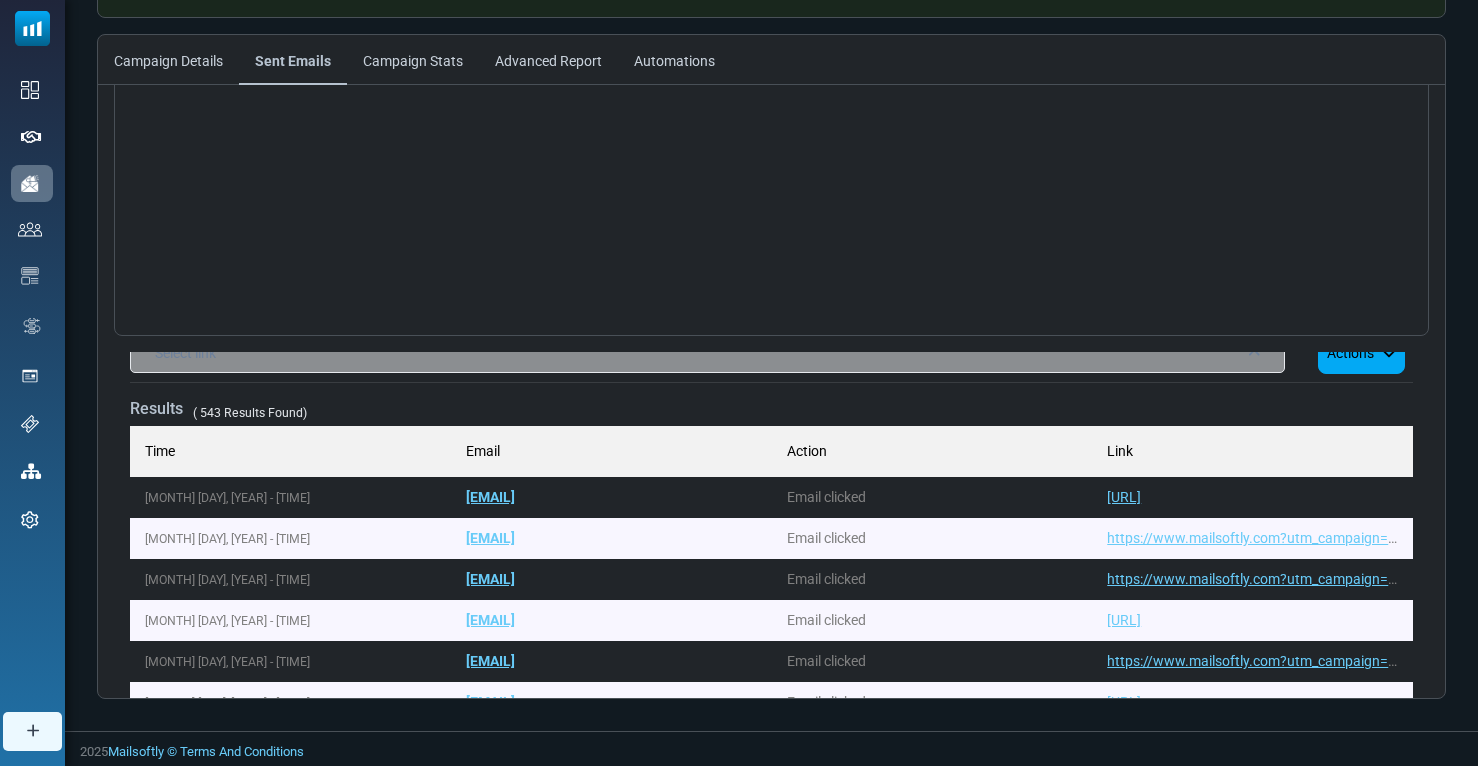 scroll, scrollTop: 155, scrollLeft: 0, axis: vertical 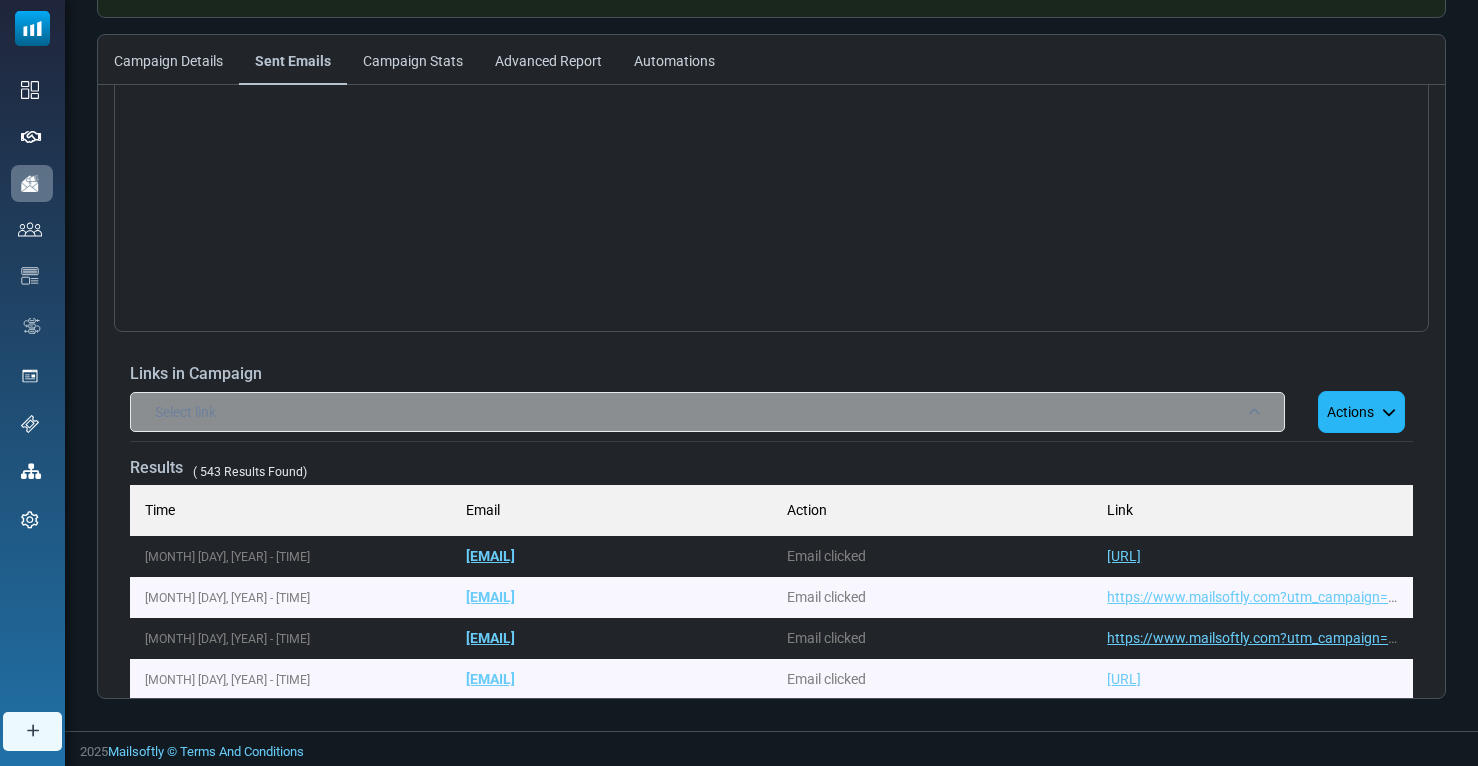 click on "Actions" at bounding box center [1361, 412] 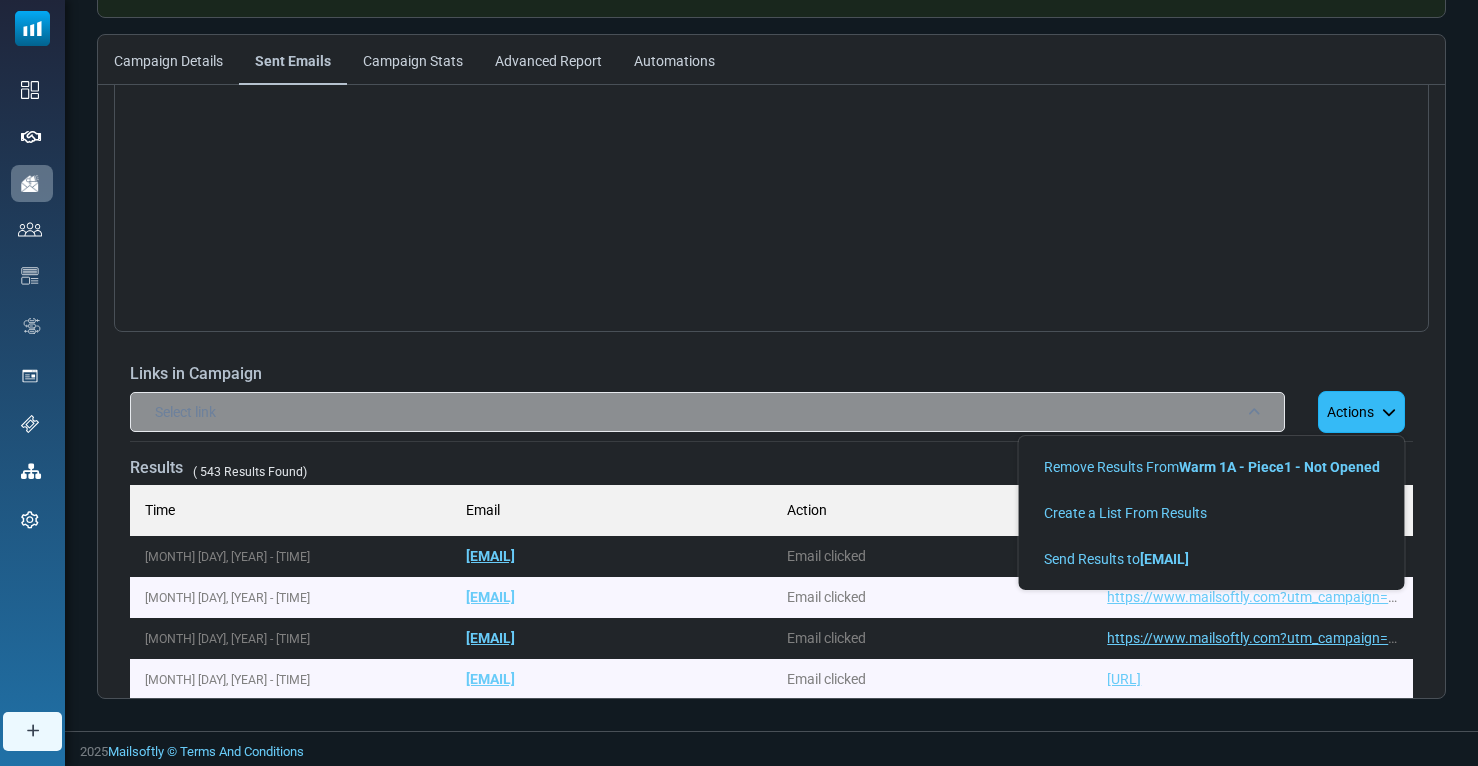 scroll, scrollTop: 0, scrollLeft: 0, axis: both 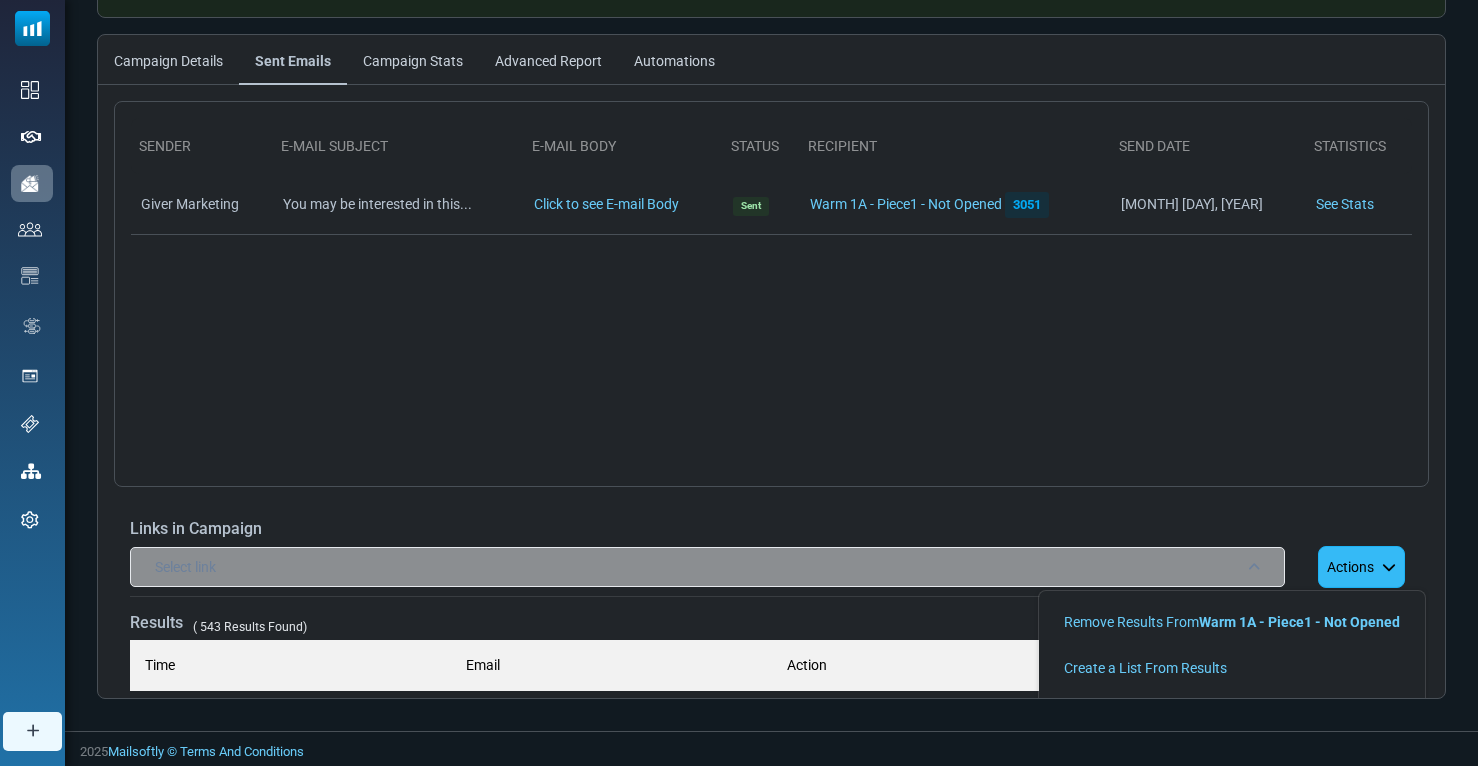 click on "Select link" at bounding box center (707, 567) 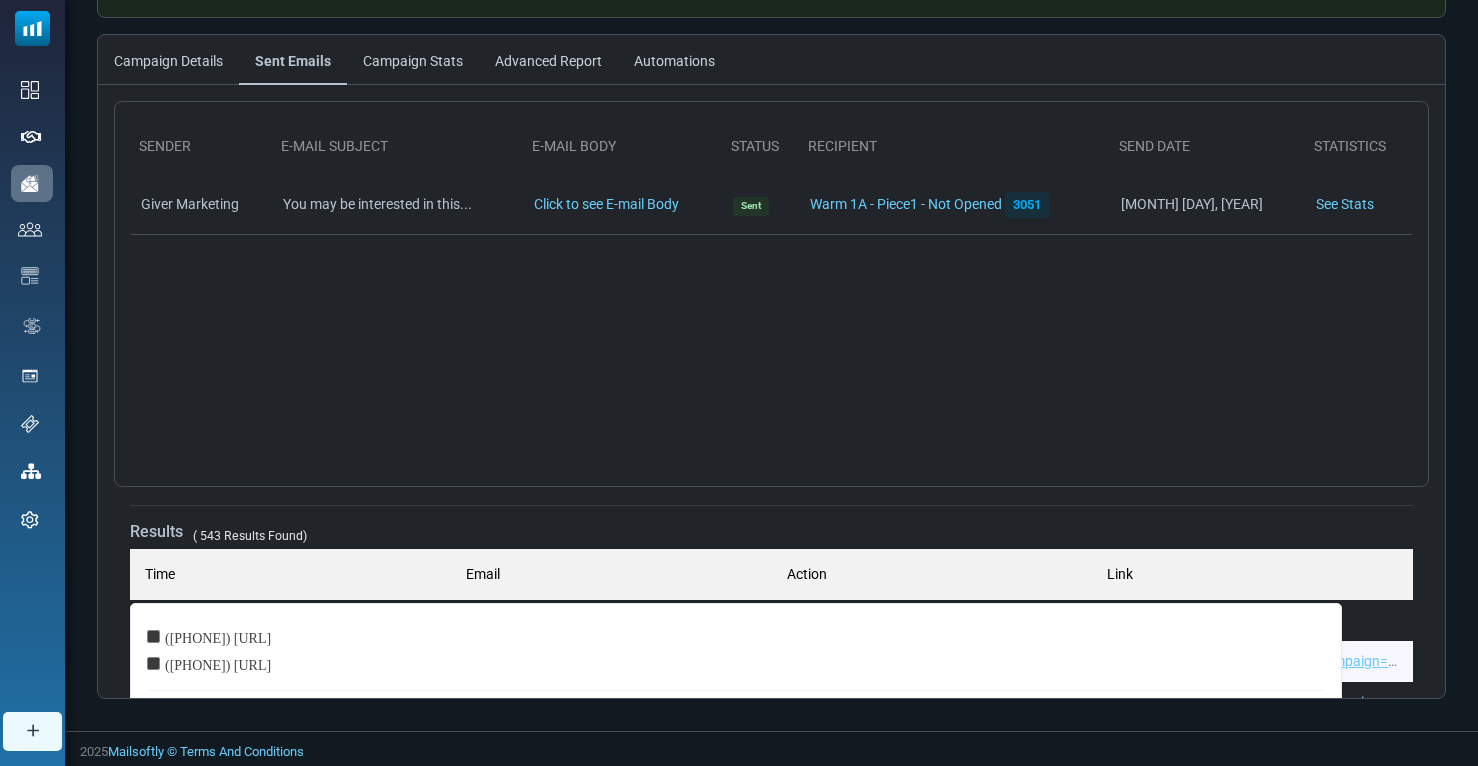 scroll, scrollTop: 0, scrollLeft: 0, axis: both 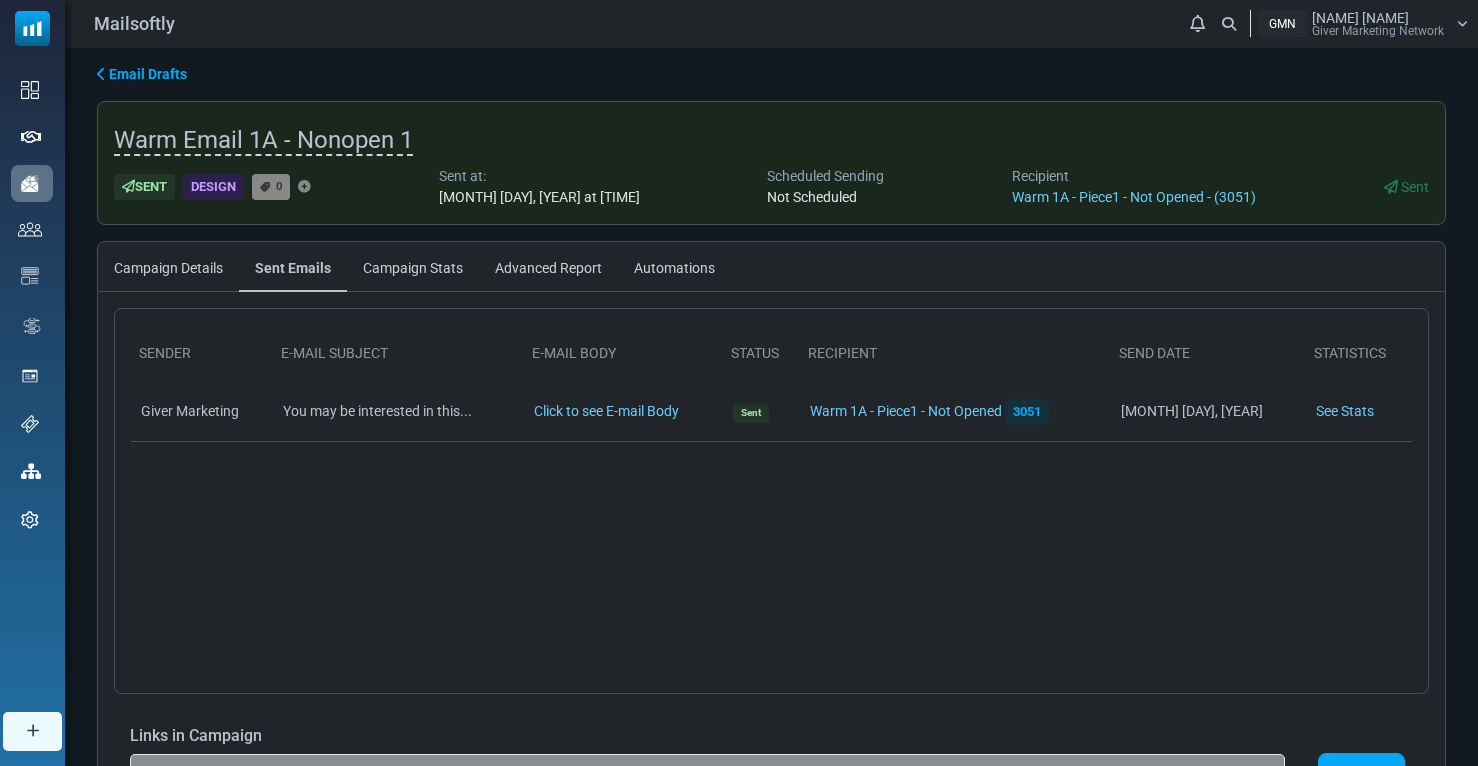 click on "Campaign Stats" at bounding box center [413, 267] 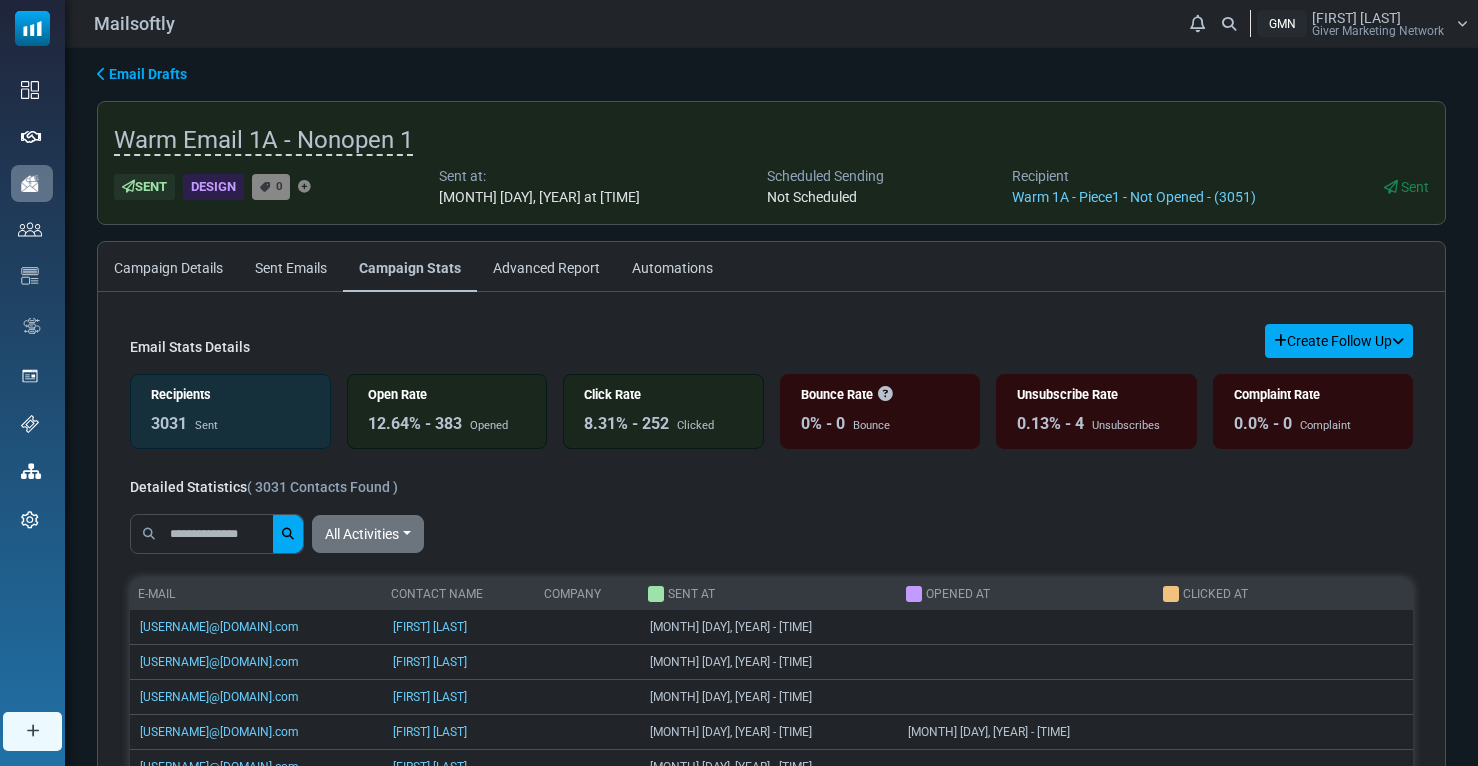 scroll, scrollTop: 0, scrollLeft: 0, axis: both 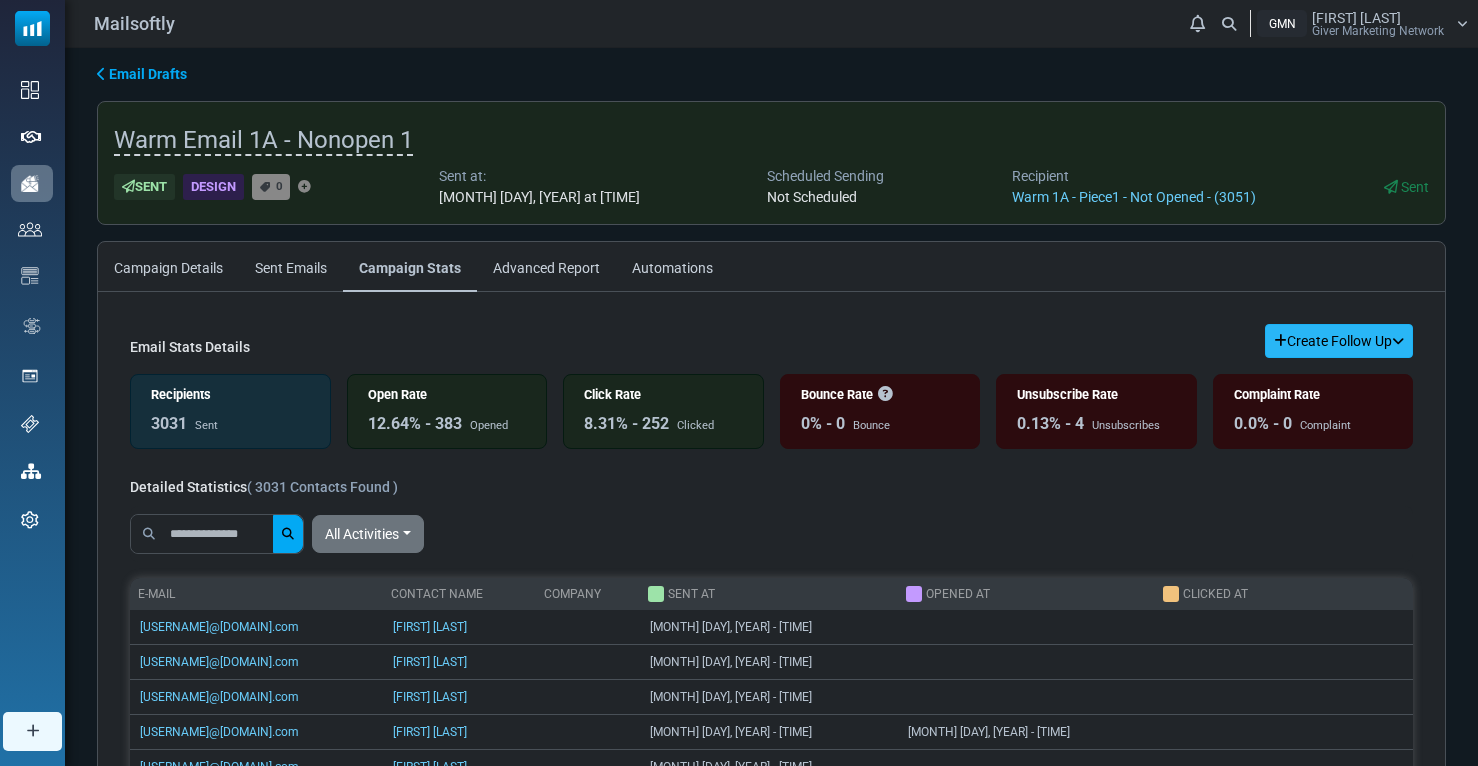 click on "Create Follow Up" at bounding box center [1339, 341] 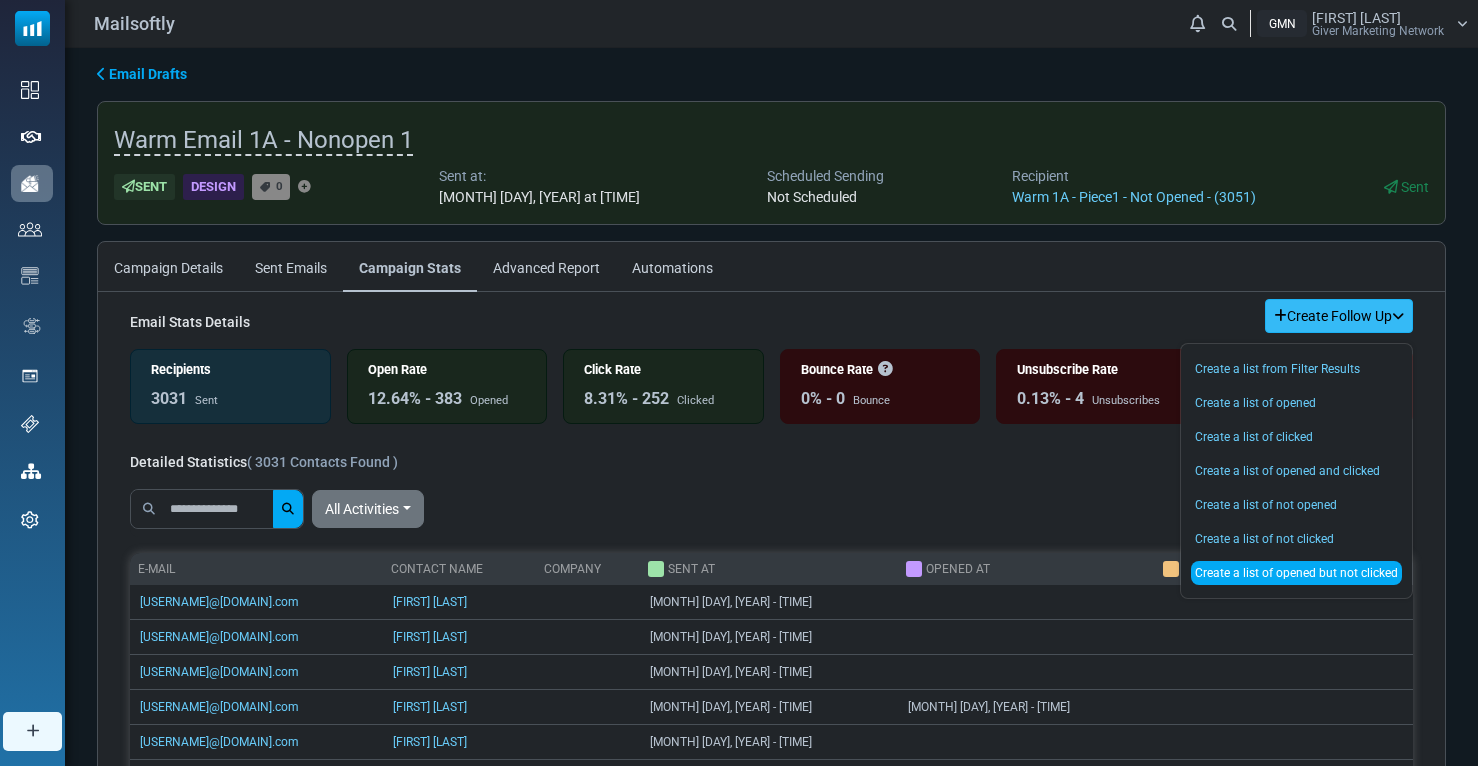scroll, scrollTop: 0, scrollLeft: 0, axis: both 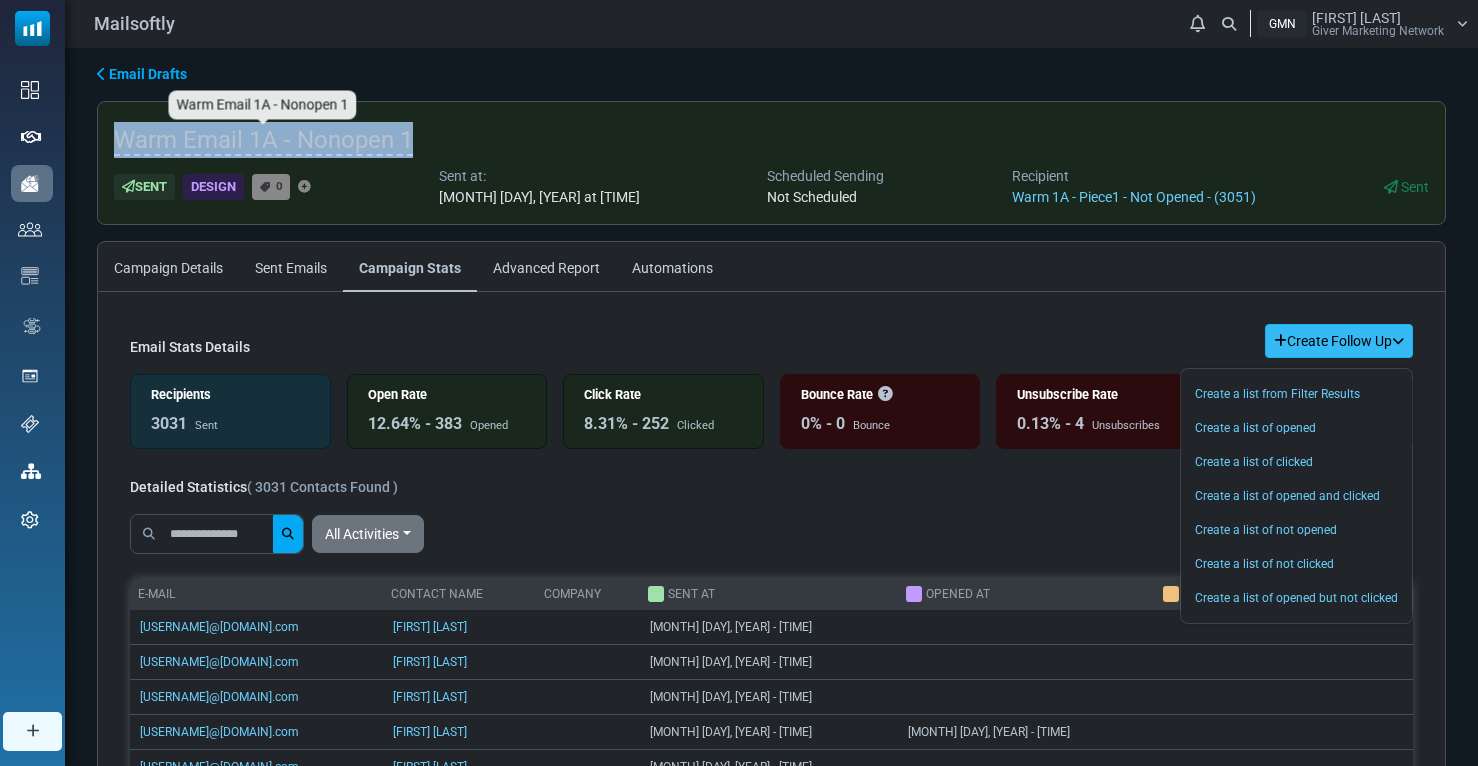 drag, startPoint x: 472, startPoint y: 135, endPoint x: 114, endPoint y: 137, distance: 358.00558 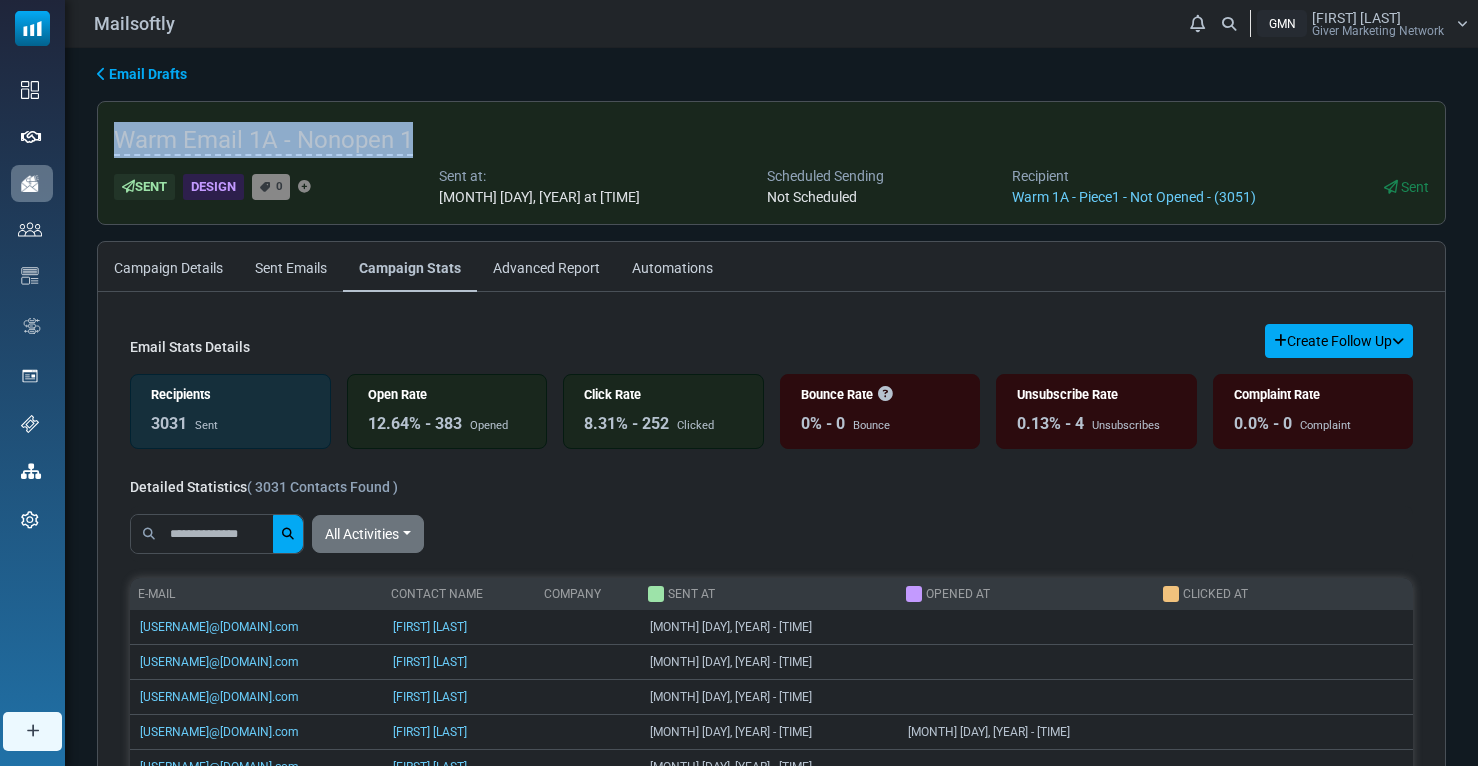 copy on "Warm Email 1A - Nonopen 1" 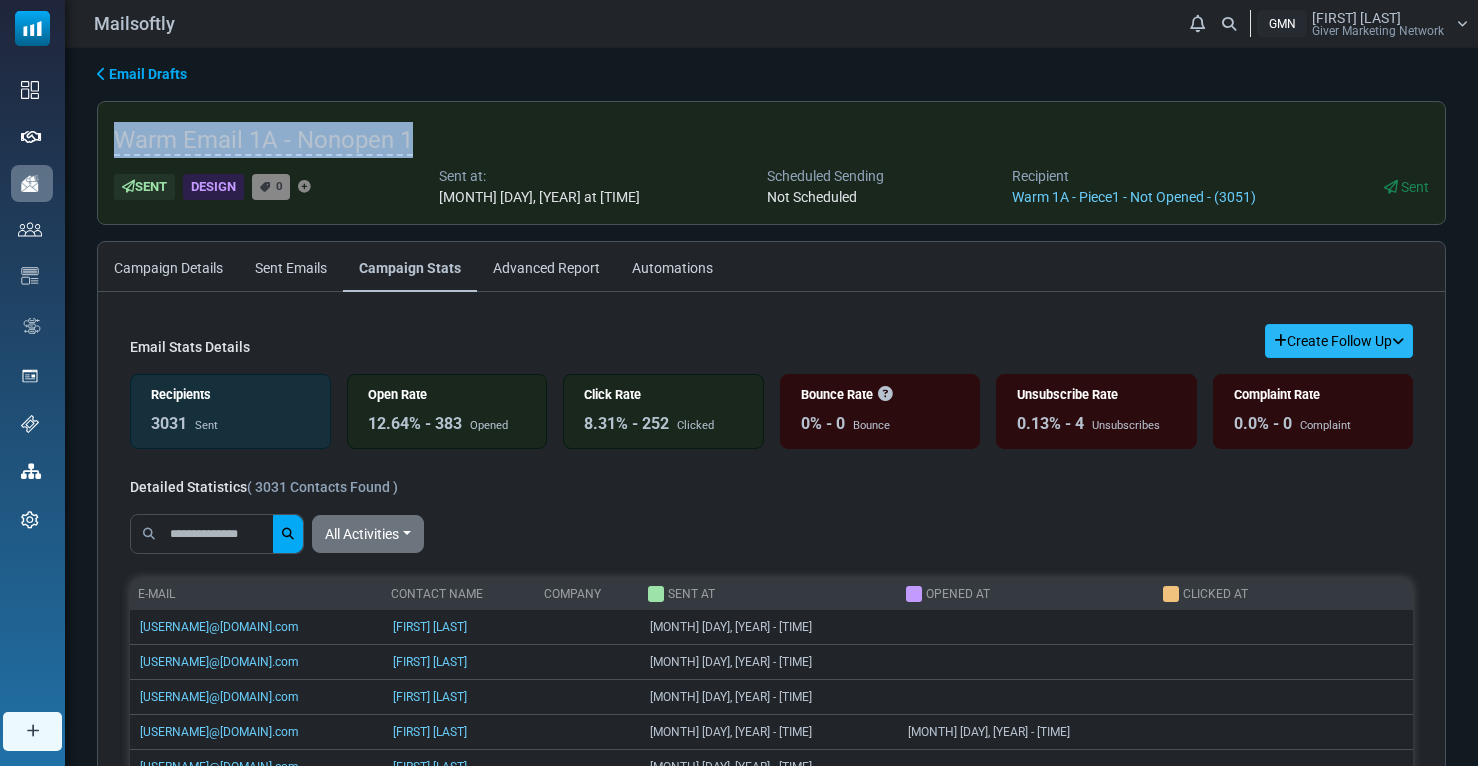 click on "Create Follow Up" at bounding box center (1339, 341) 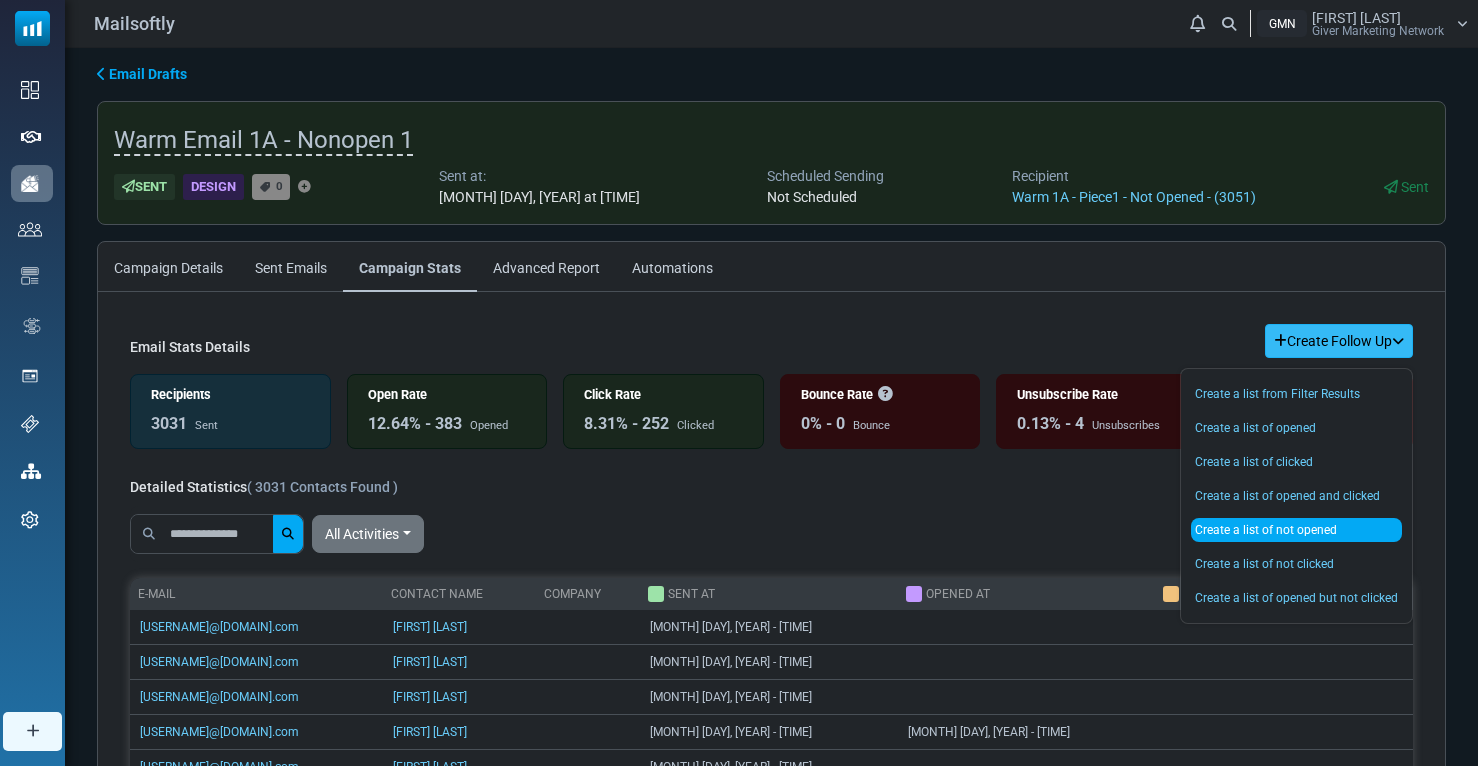 click on "Create a list of not opened" at bounding box center (1296, 530) 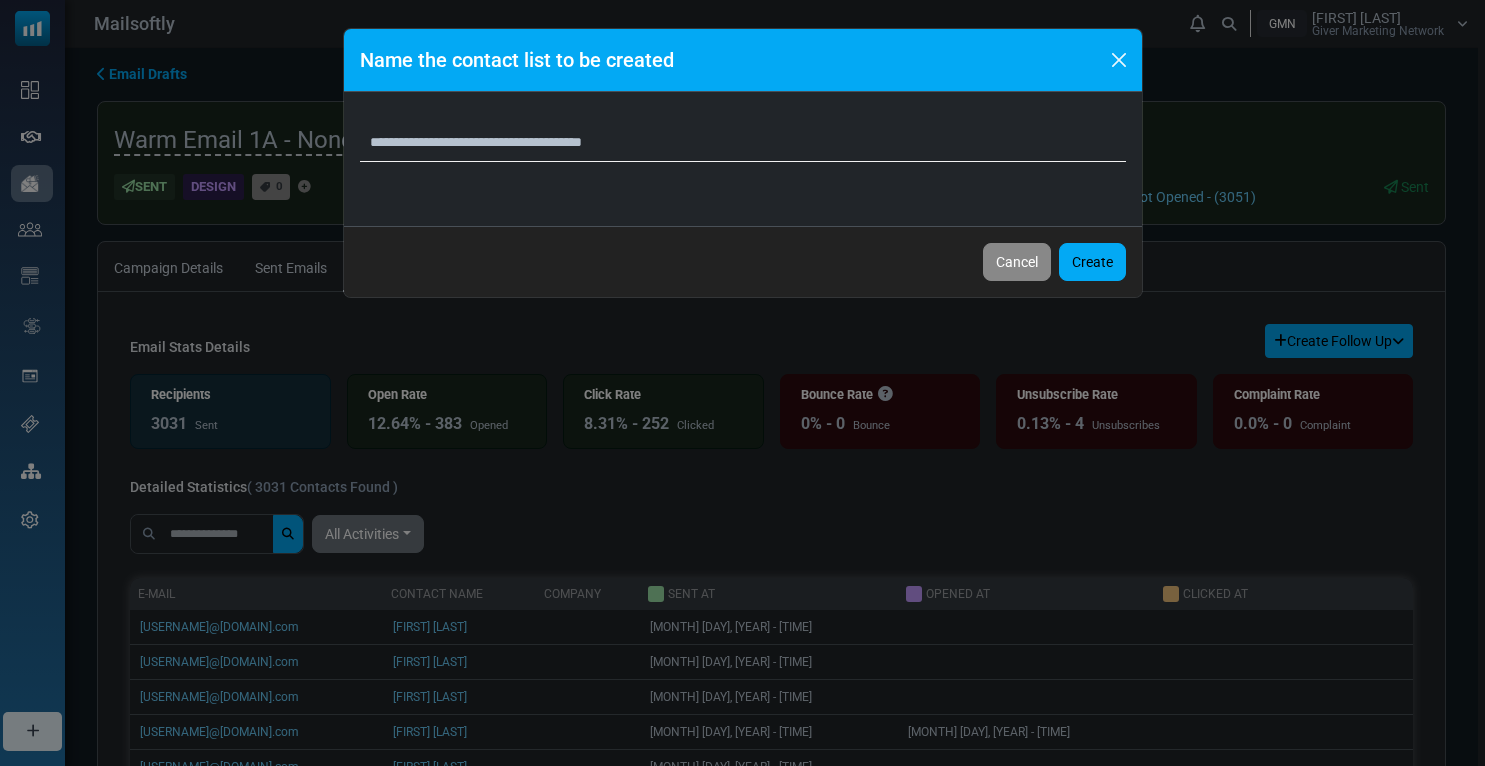 click on "**********" at bounding box center [743, 143] 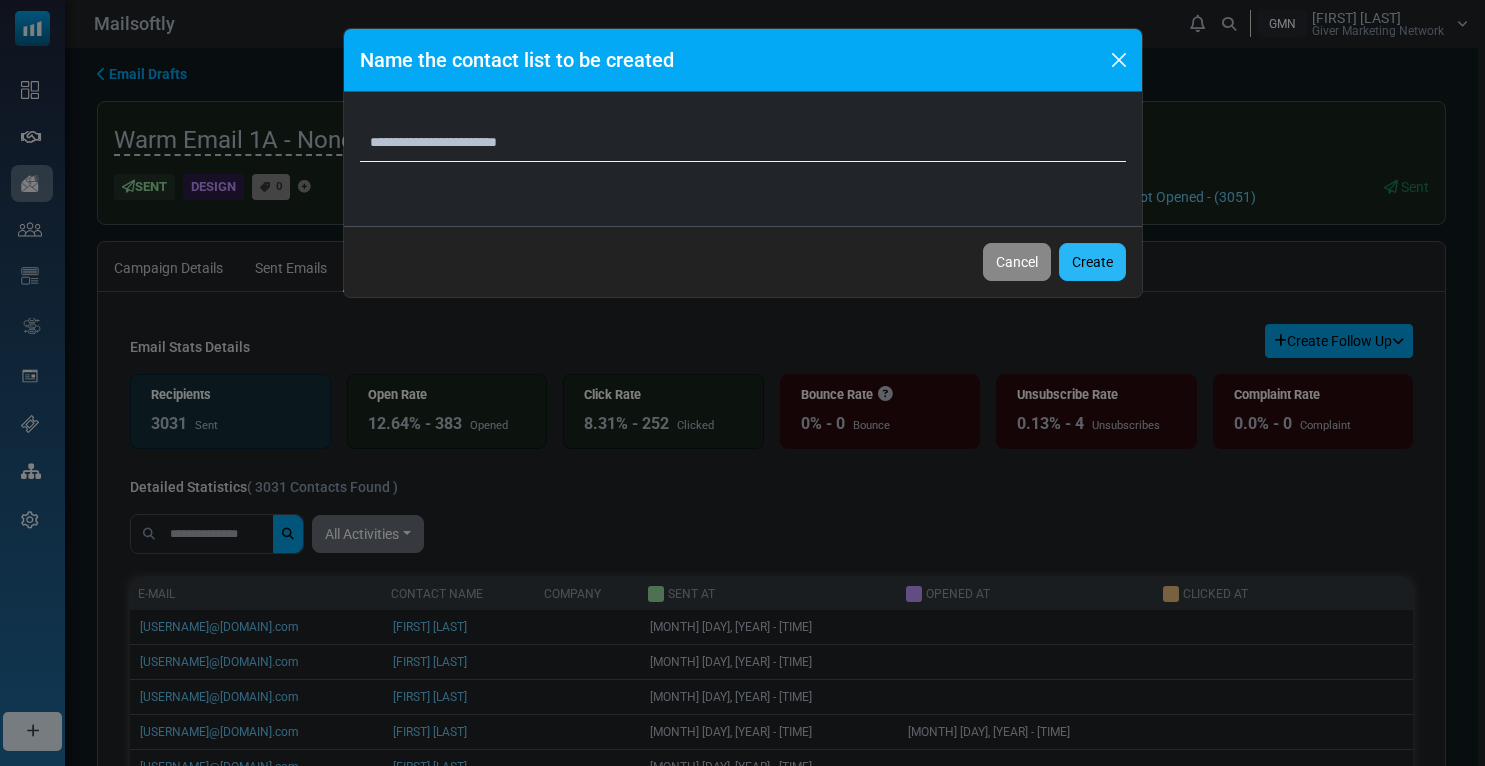 type on "**********" 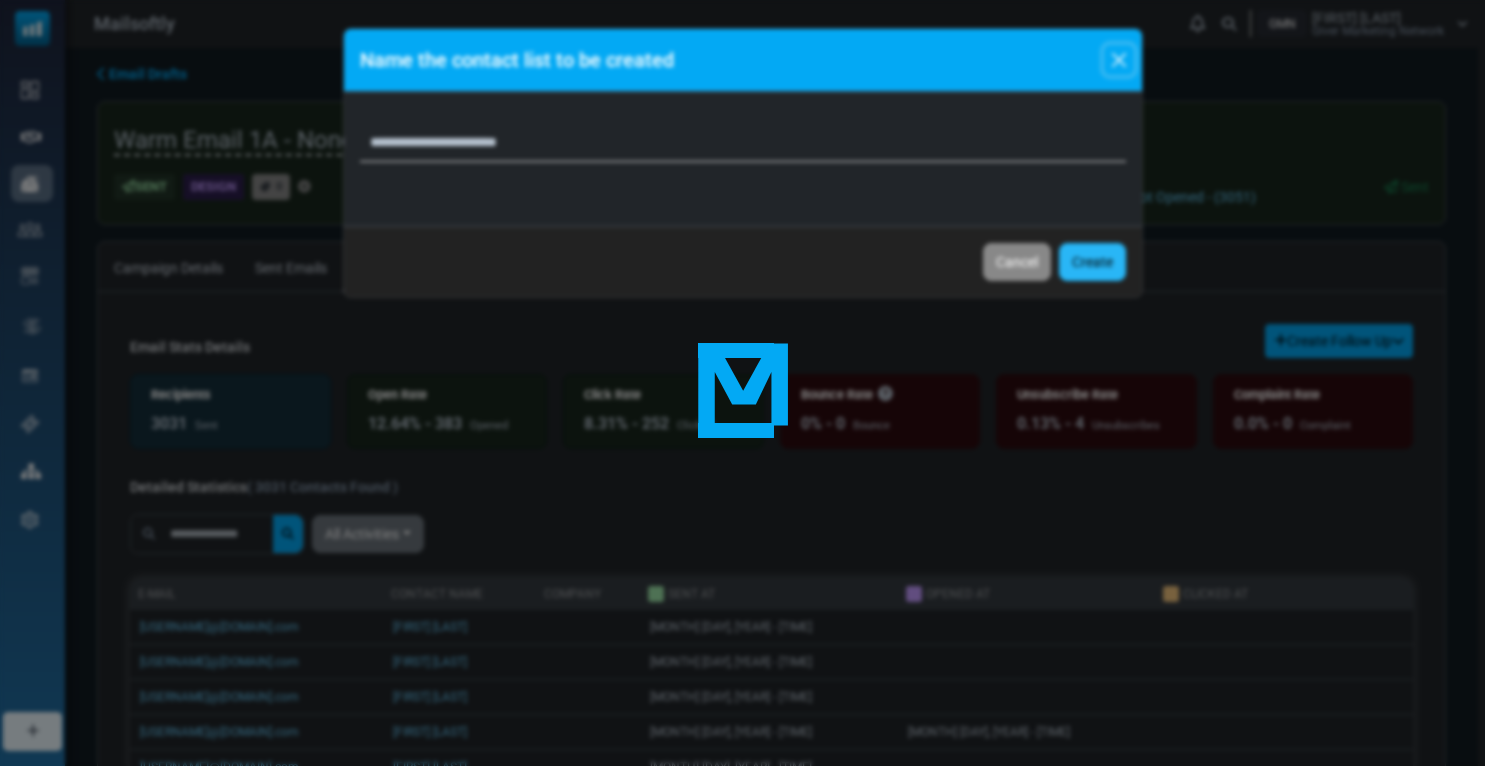 type 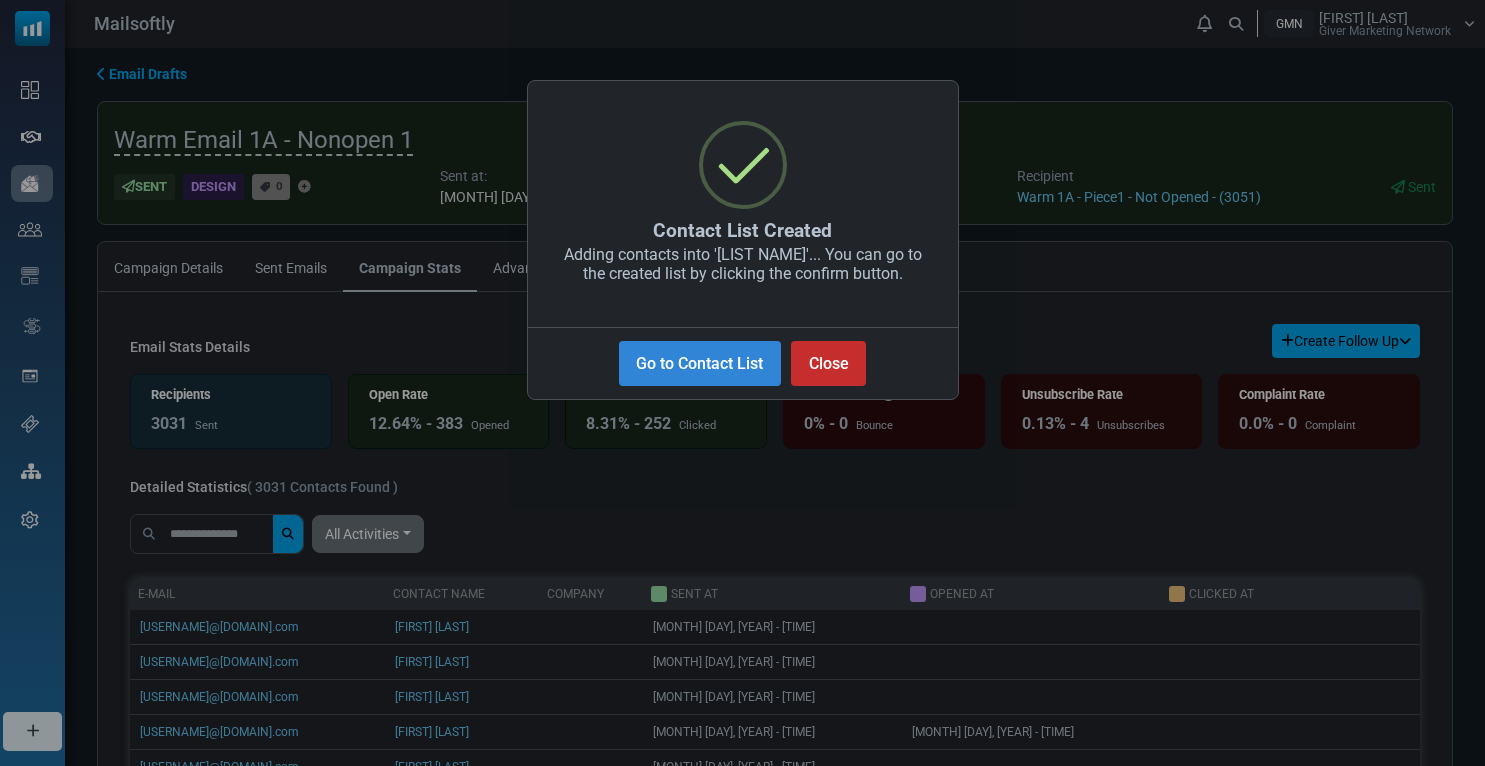 click on "Close" at bounding box center (828, 363) 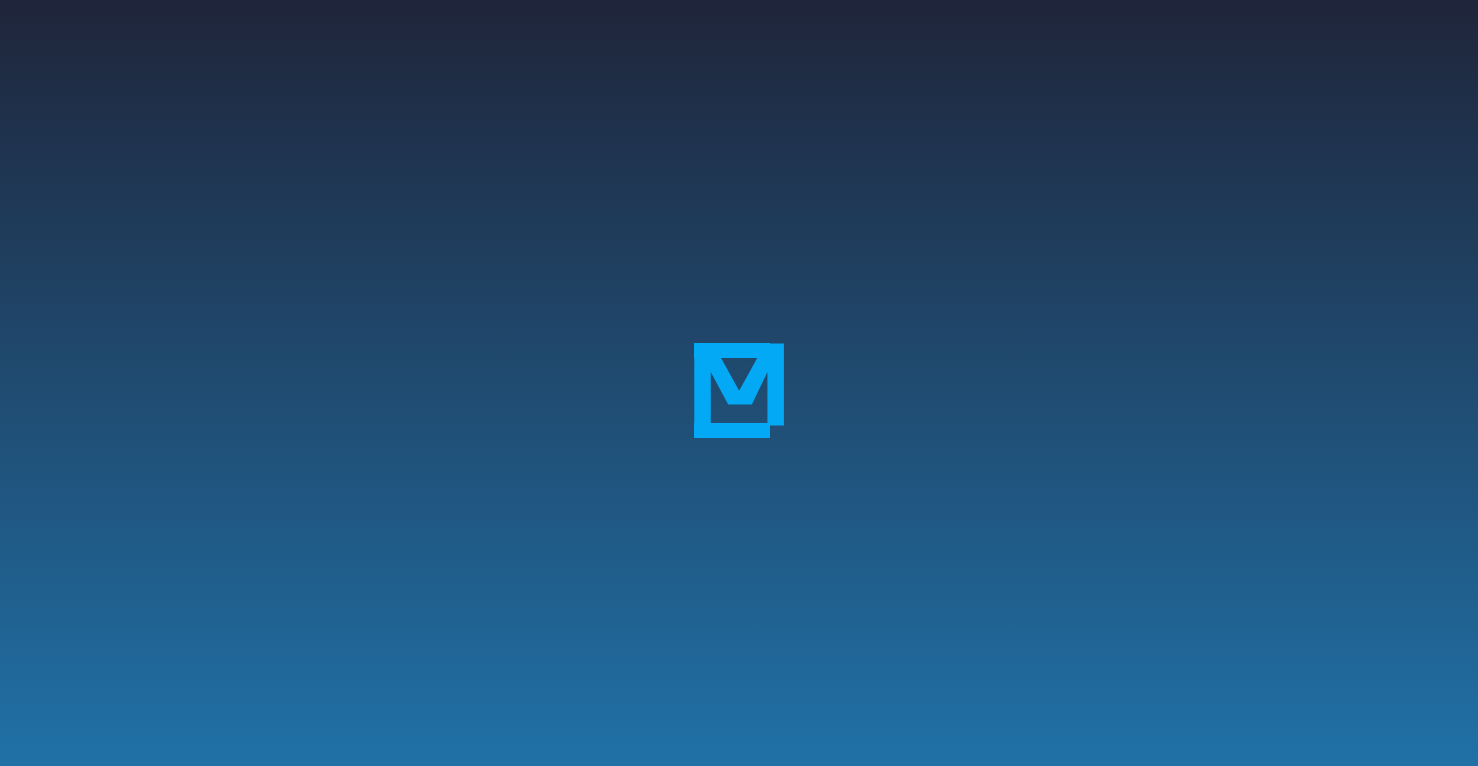 scroll, scrollTop: 0, scrollLeft: 0, axis: both 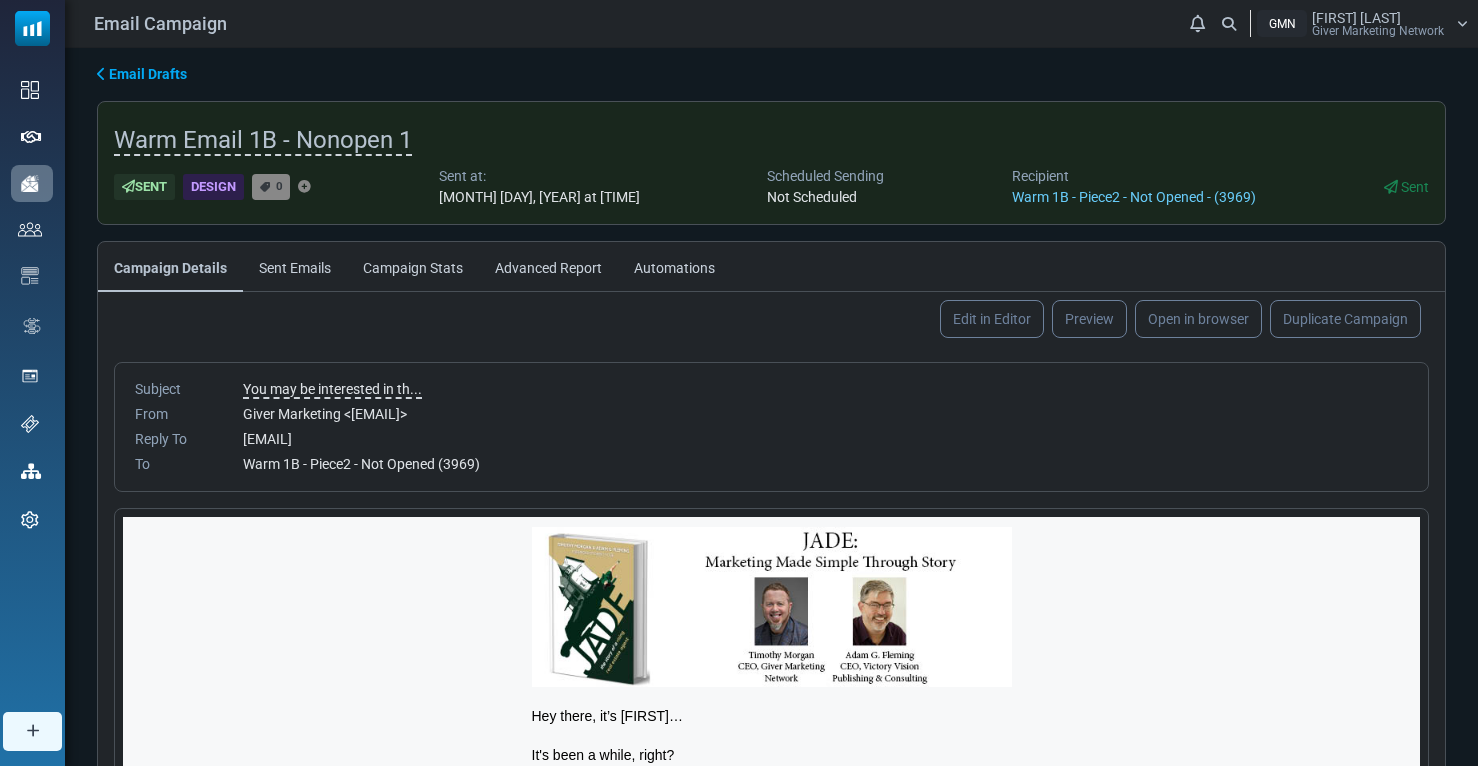 click on "Campaign Stats" at bounding box center [413, 267] 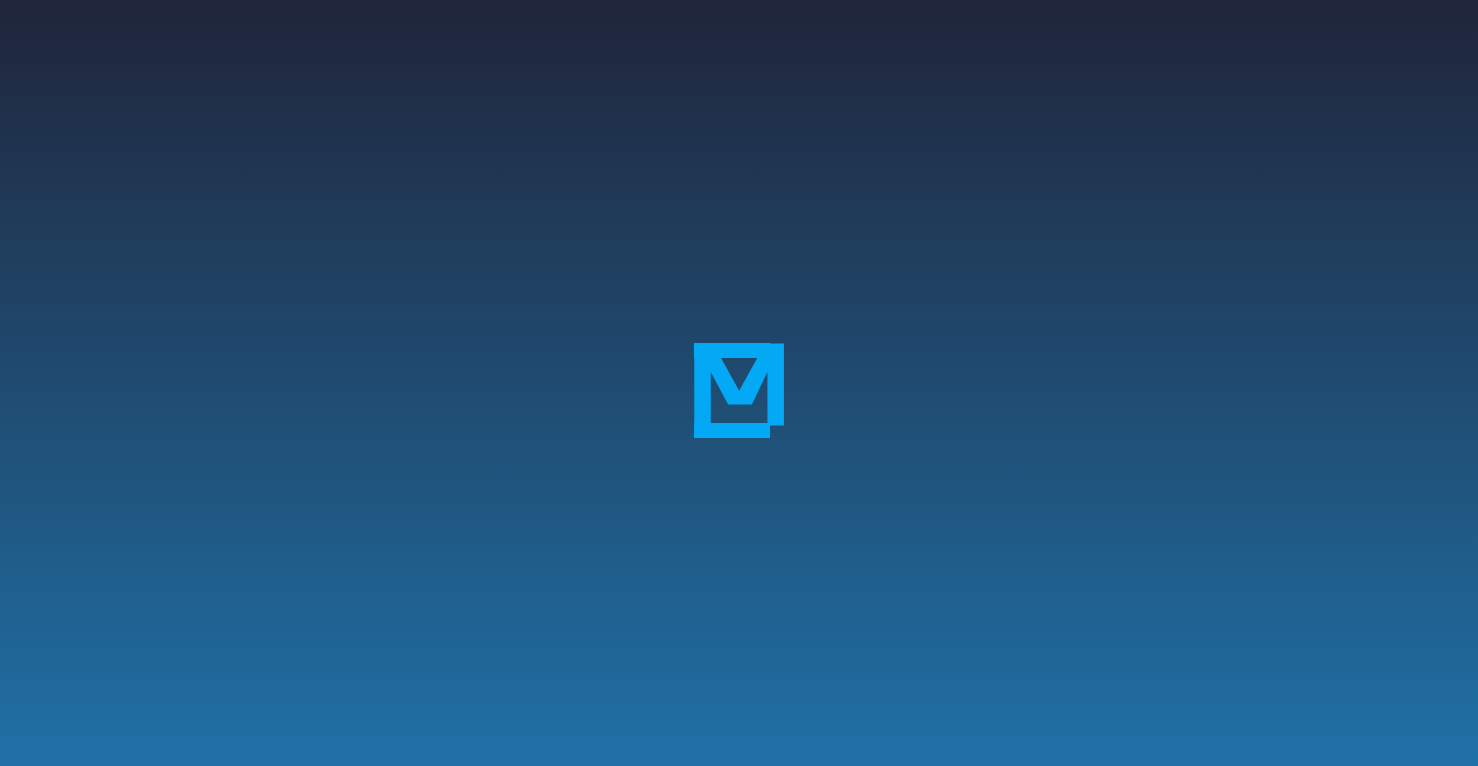 scroll, scrollTop: 0, scrollLeft: 0, axis: both 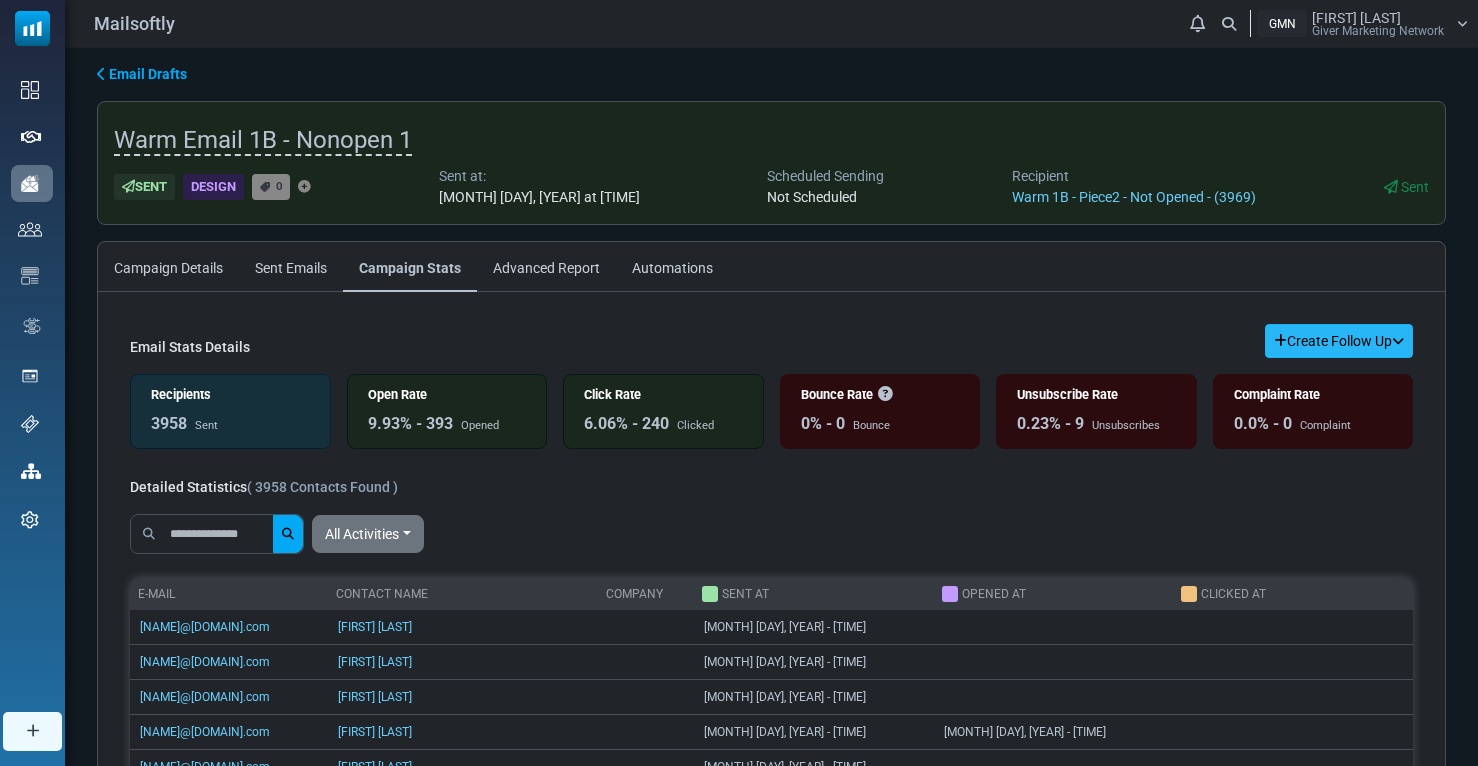 click on "Create Follow Up" at bounding box center (1339, 341) 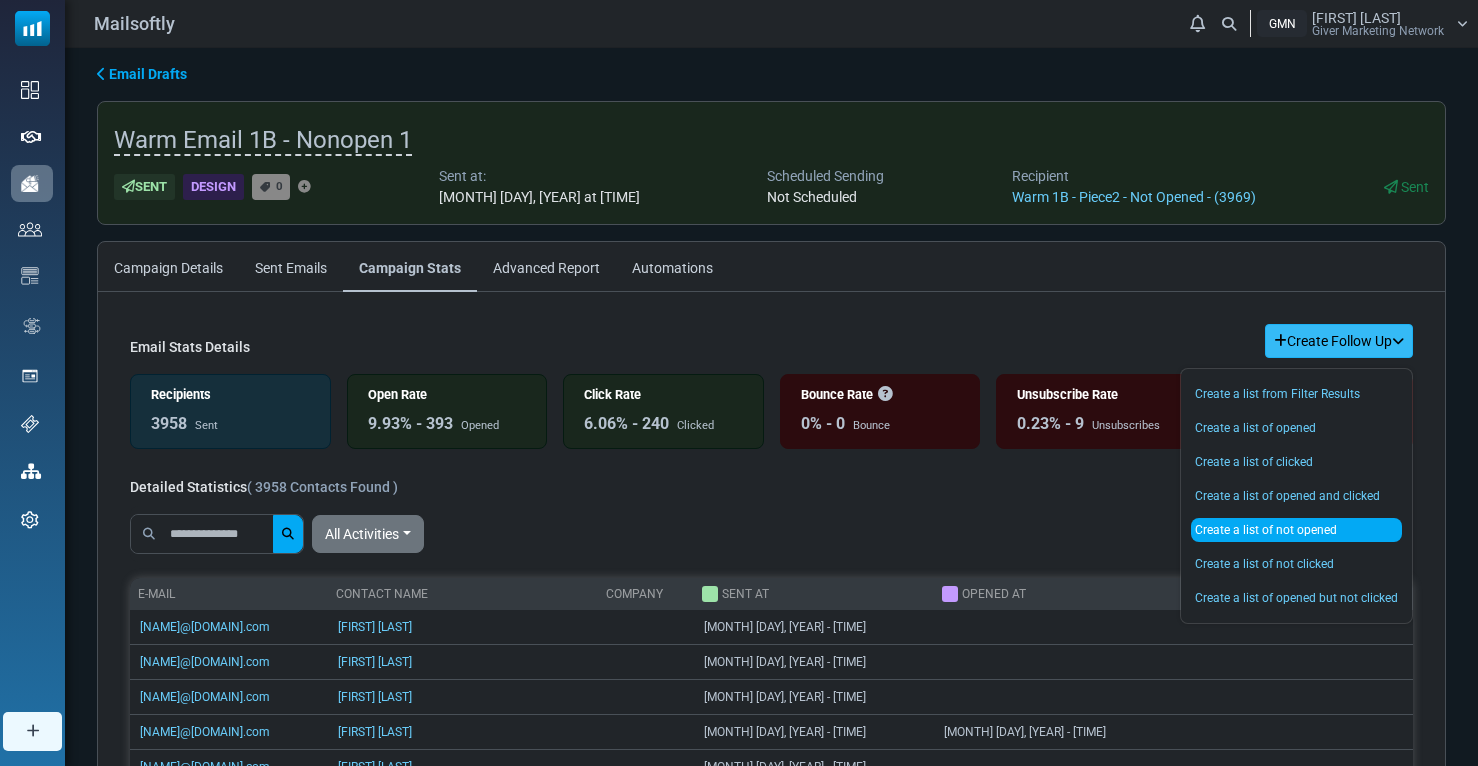 click on "Create a list of not opened" at bounding box center (1296, 530) 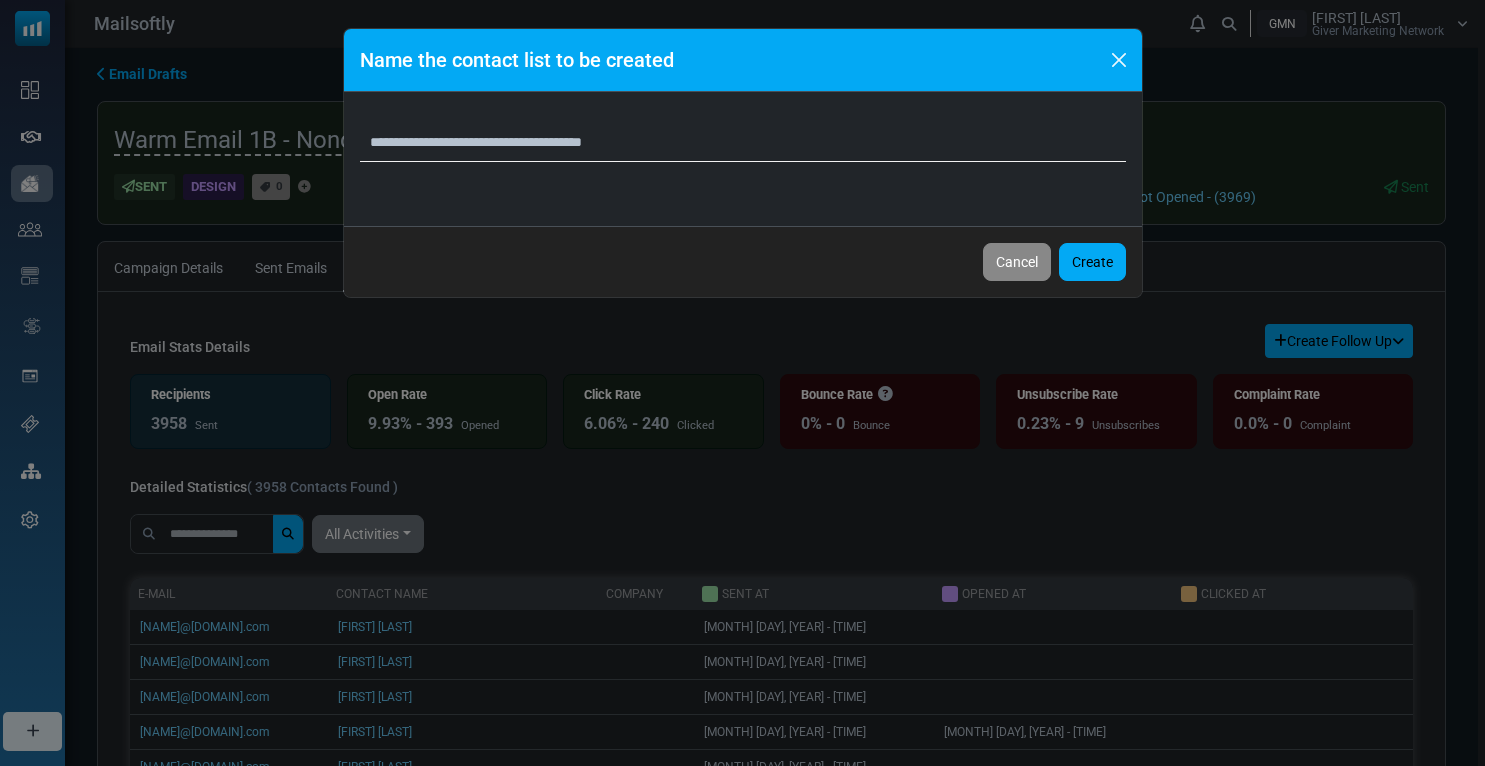 click on "**********" at bounding box center (743, 143) 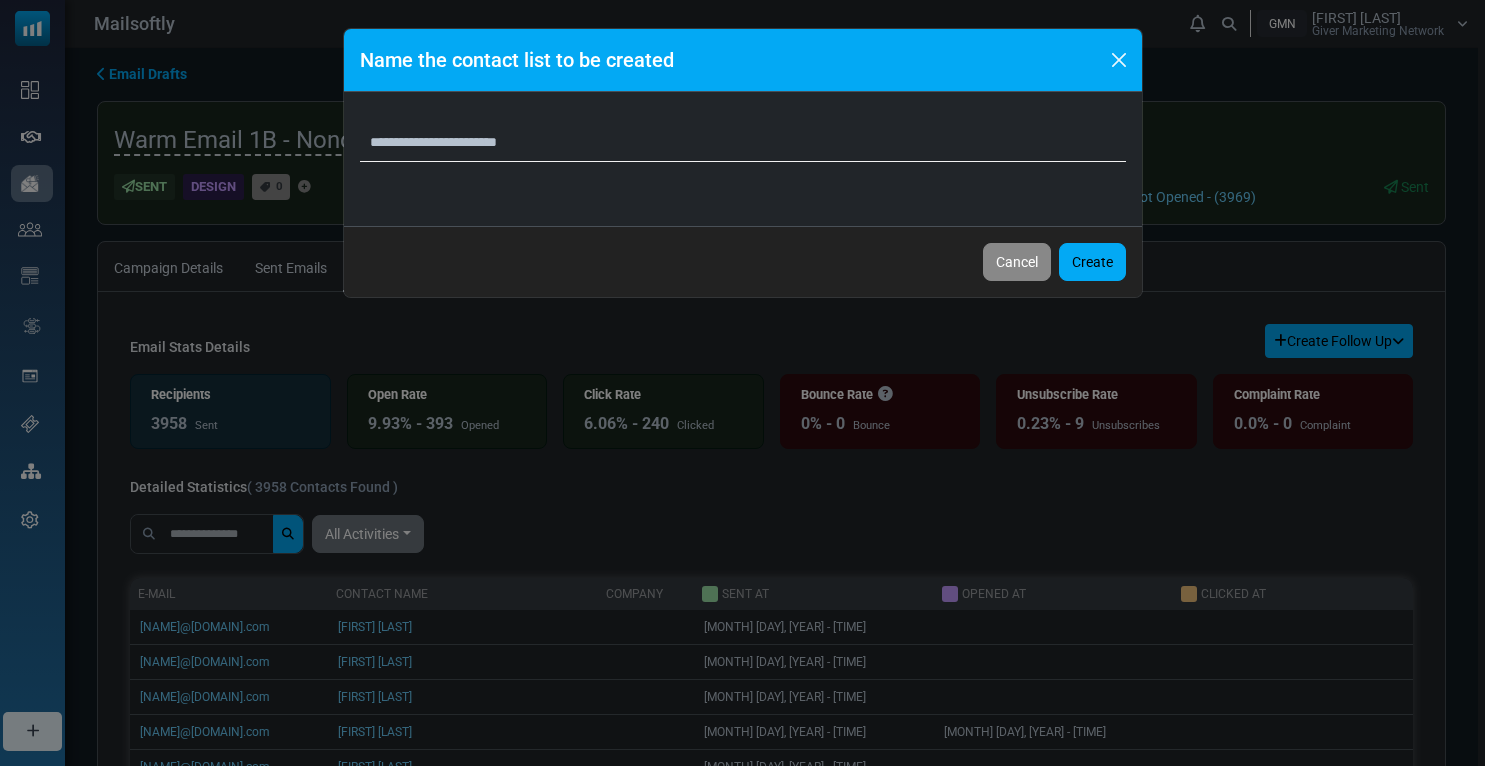 click on "**********" at bounding box center [743, 143] 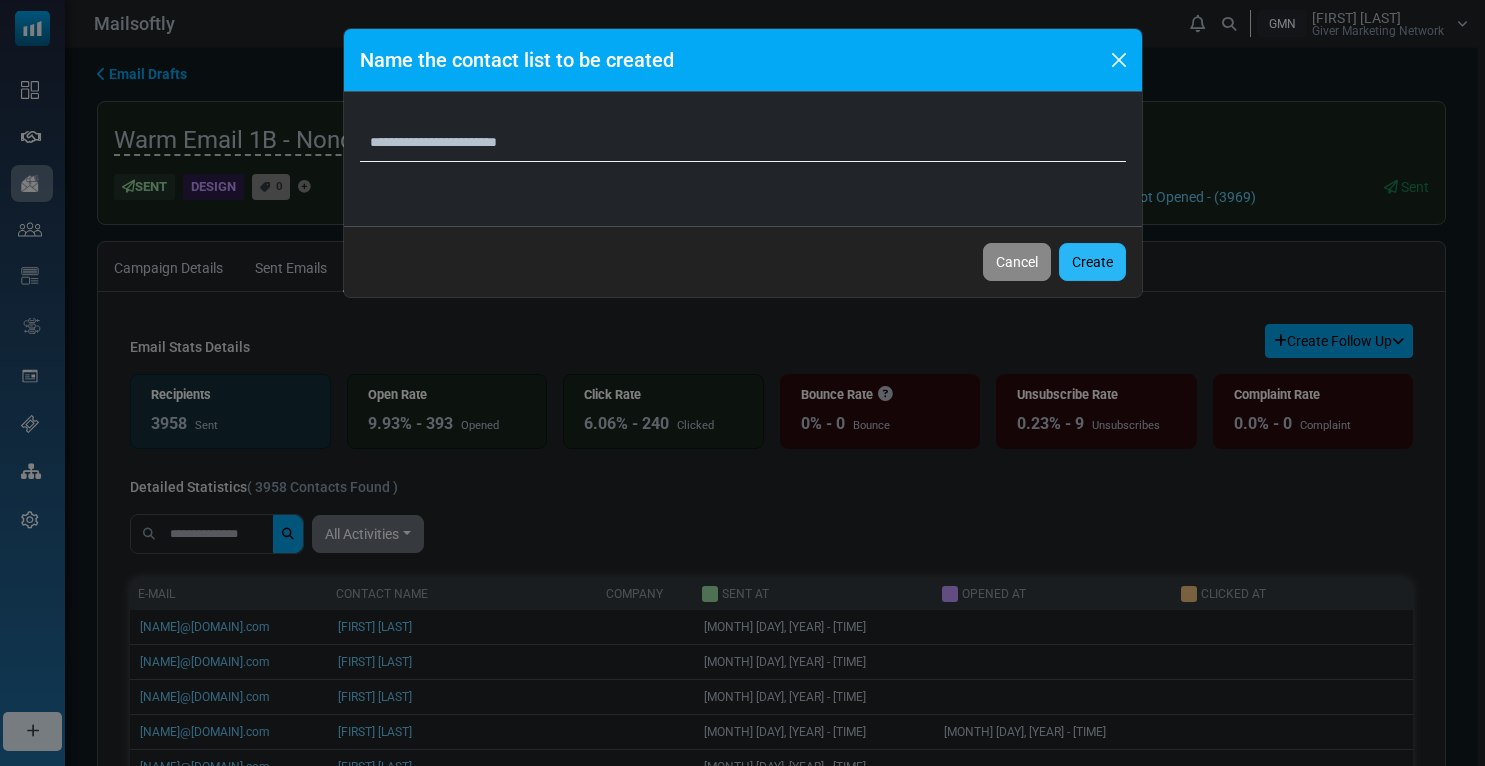 type on "**********" 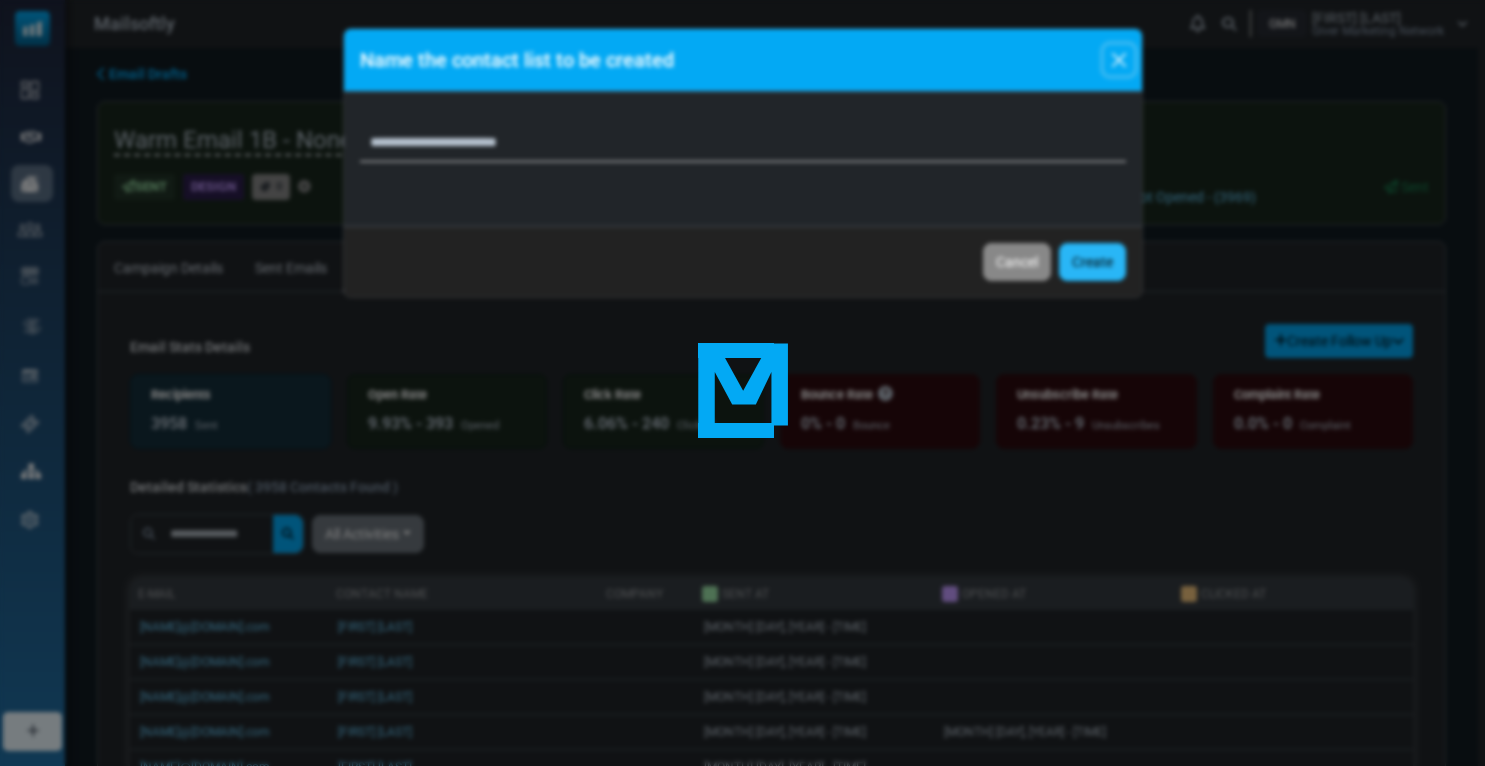 type 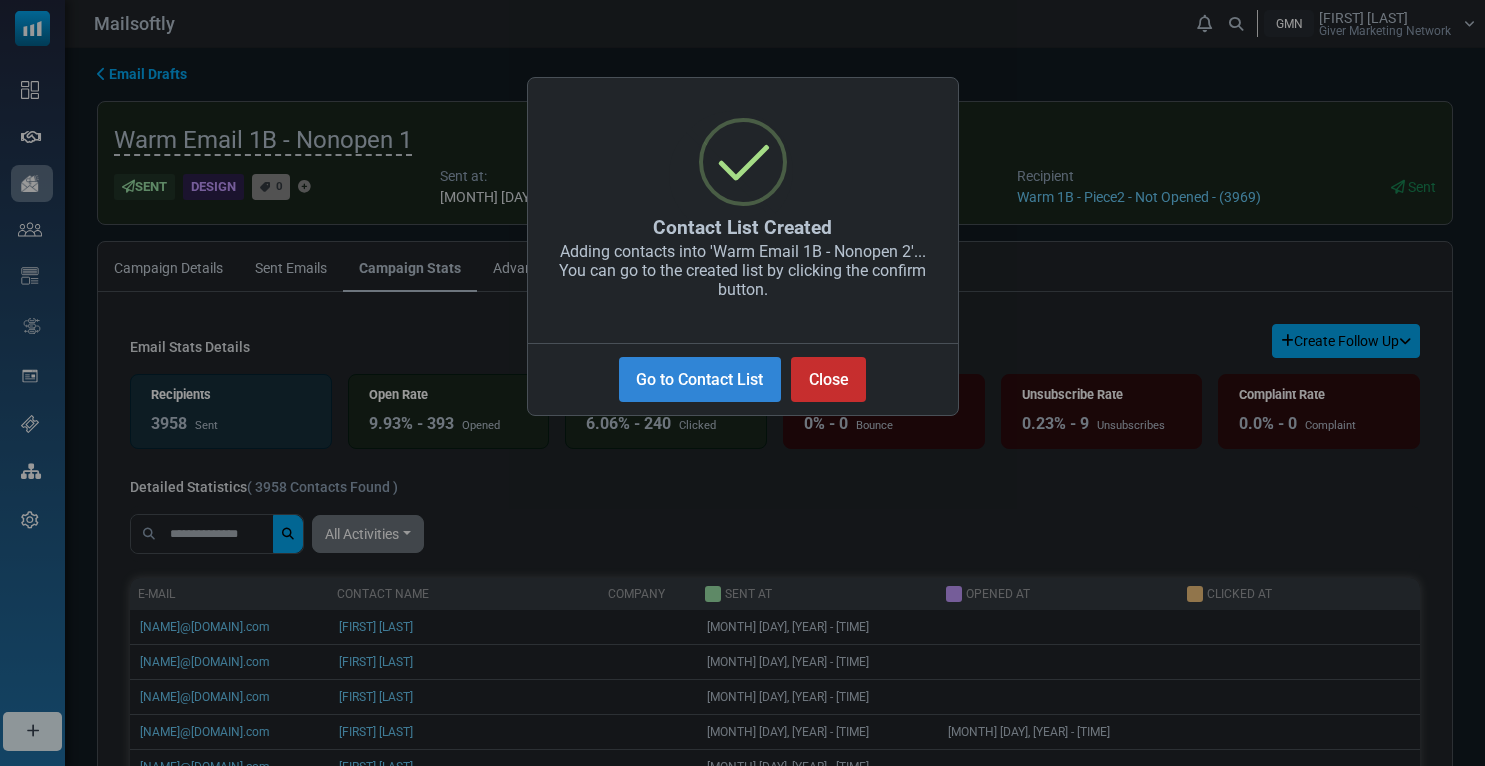 click on "Close" at bounding box center (828, 379) 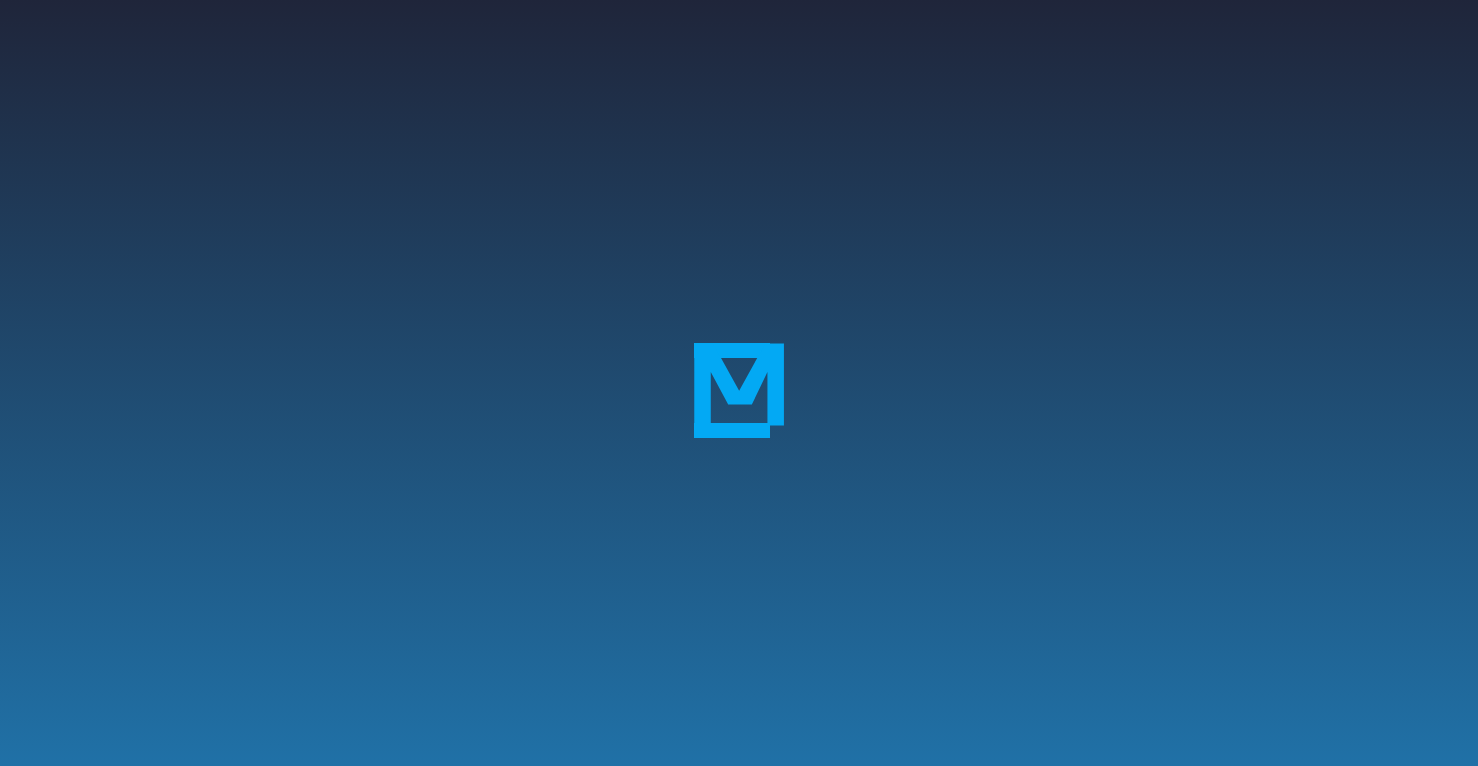 scroll, scrollTop: 0, scrollLeft: 0, axis: both 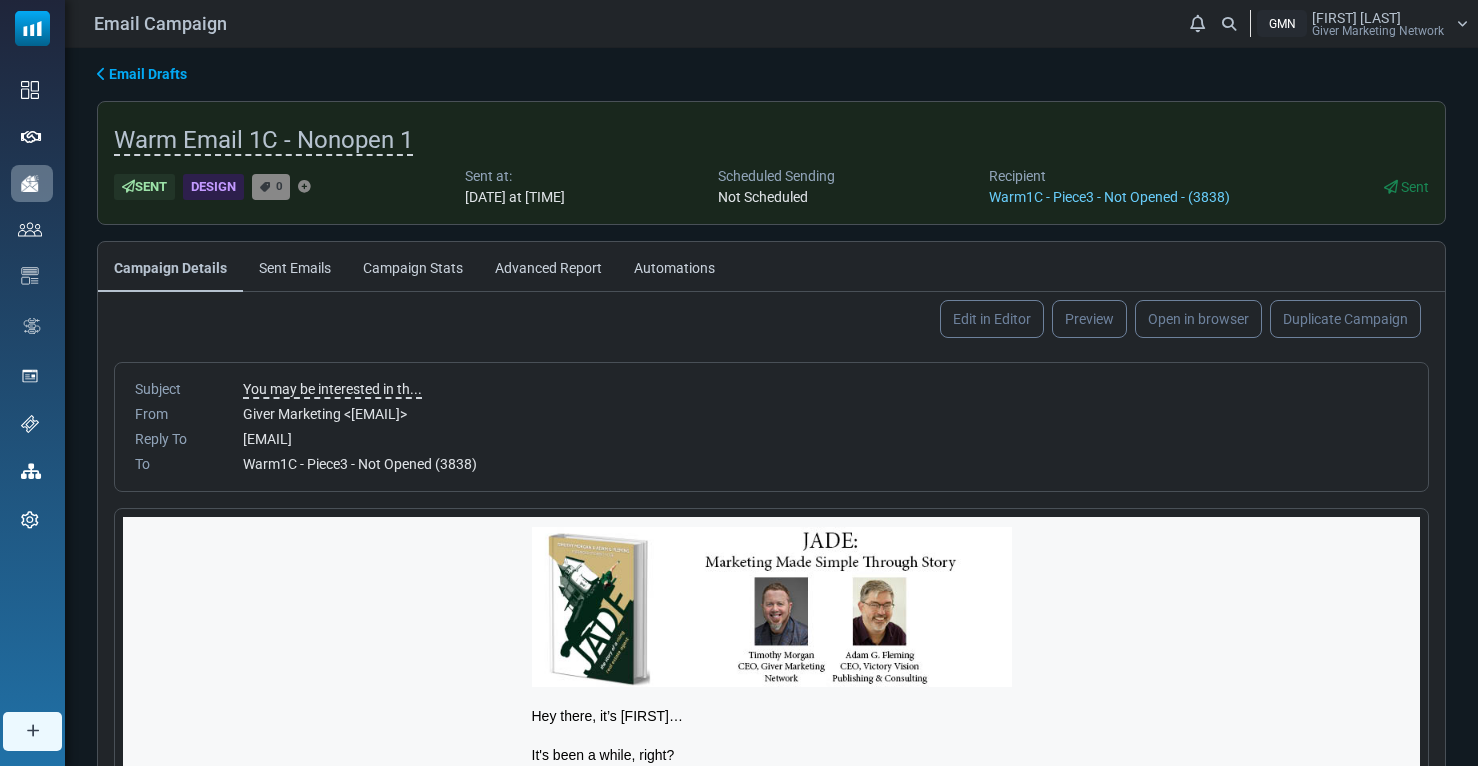 click on "Campaign Stats" at bounding box center (413, 267) 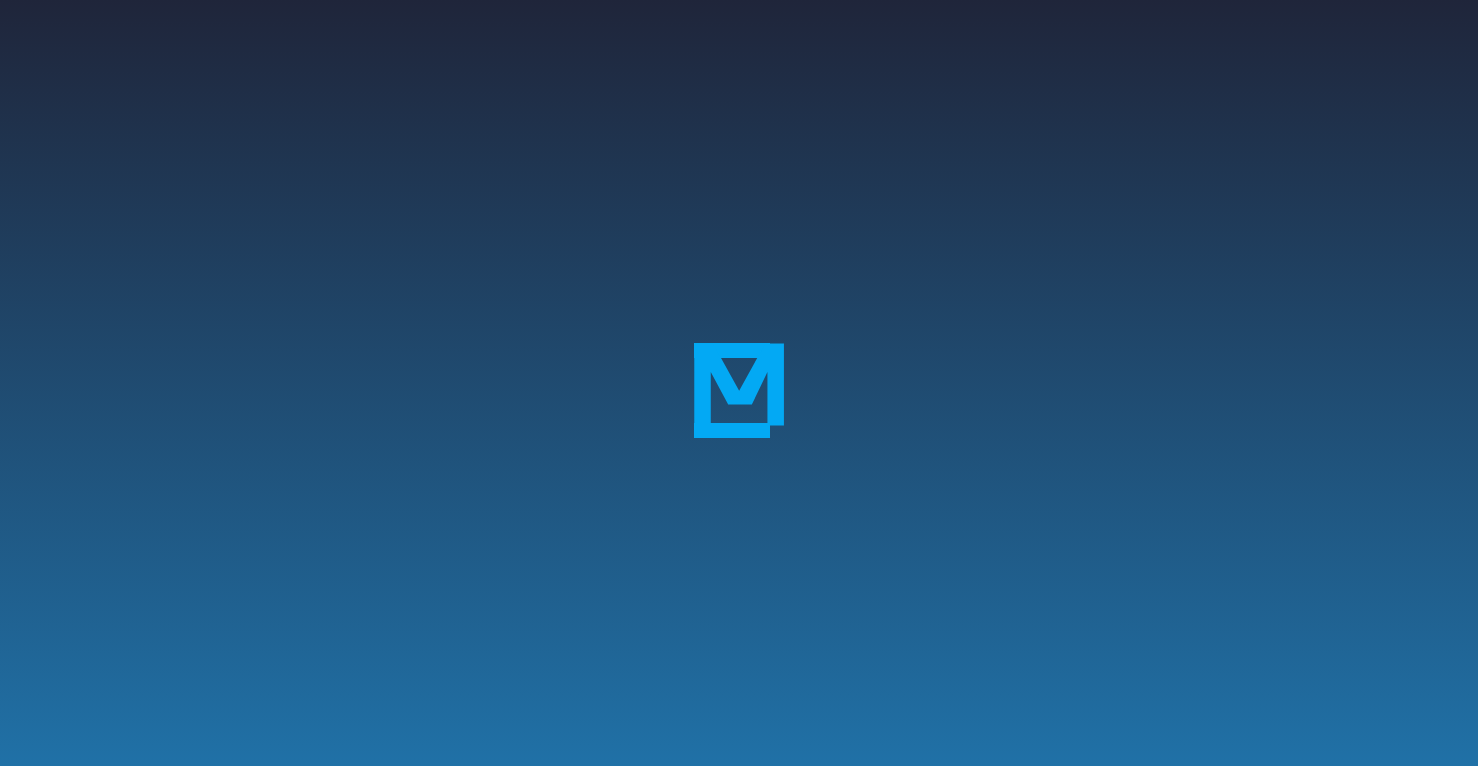 scroll, scrollTop: 0, scrollLeft: 0, axis: both 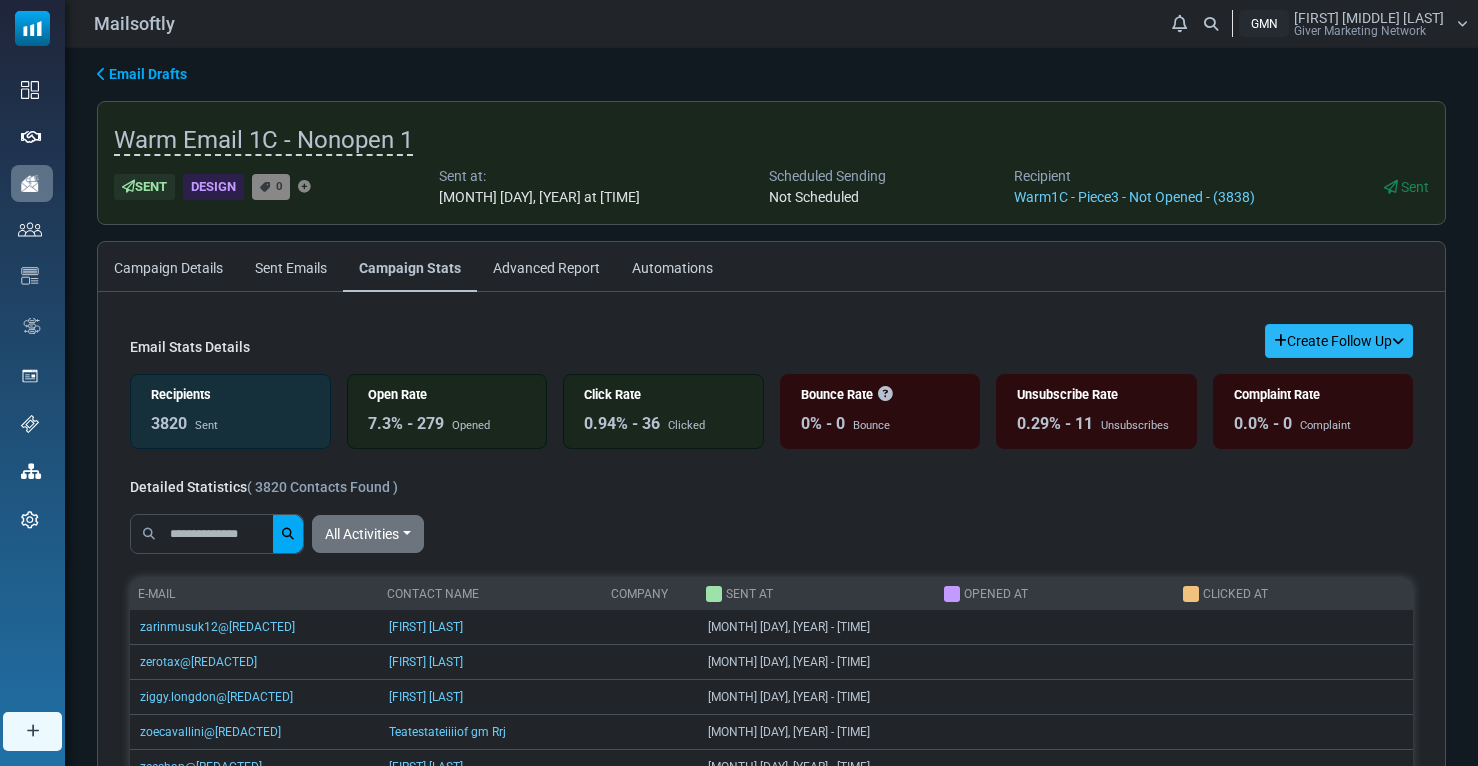 click on "Create Follow Up" at bounding box center (1339, 341) 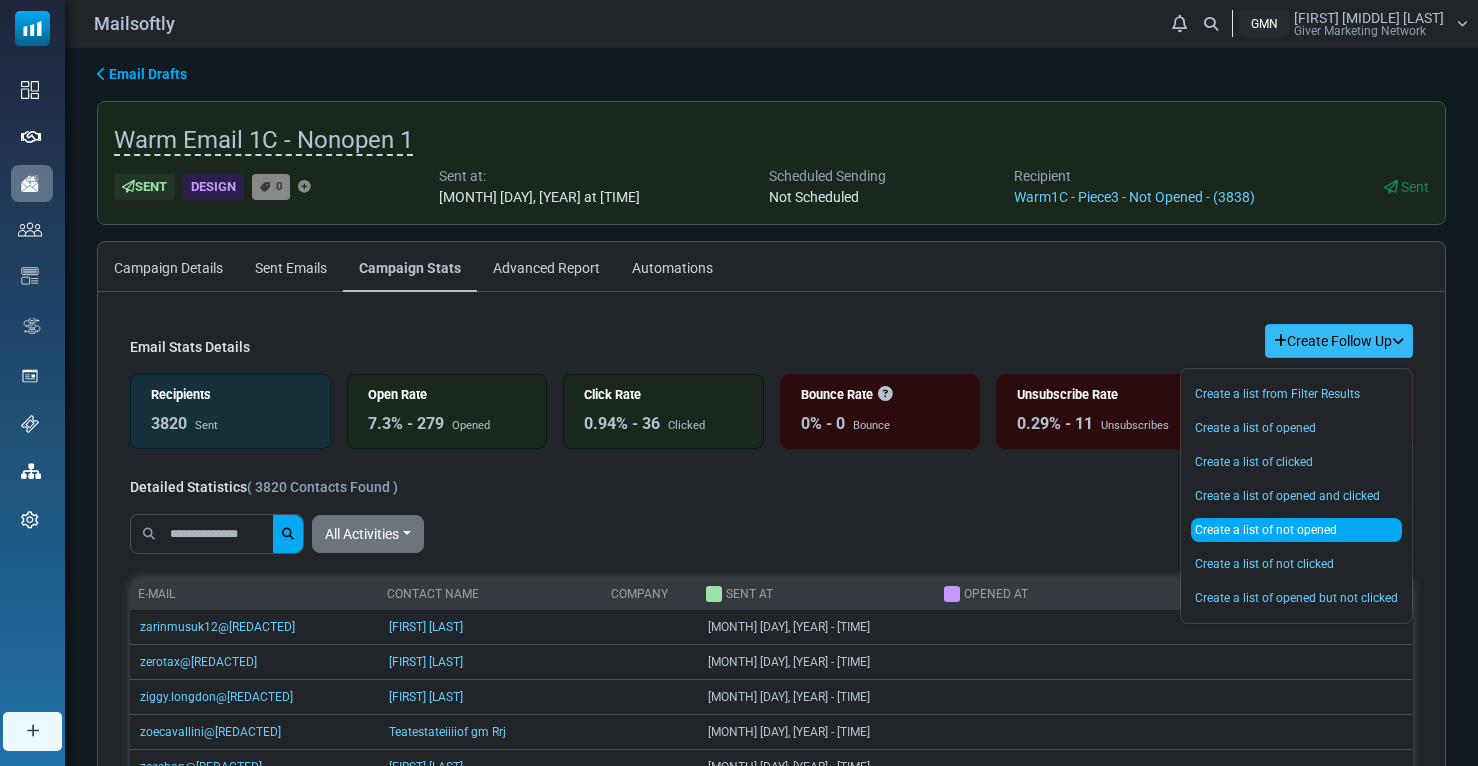 click on "Create a list of not opened" at bounding box center [1296, 530] 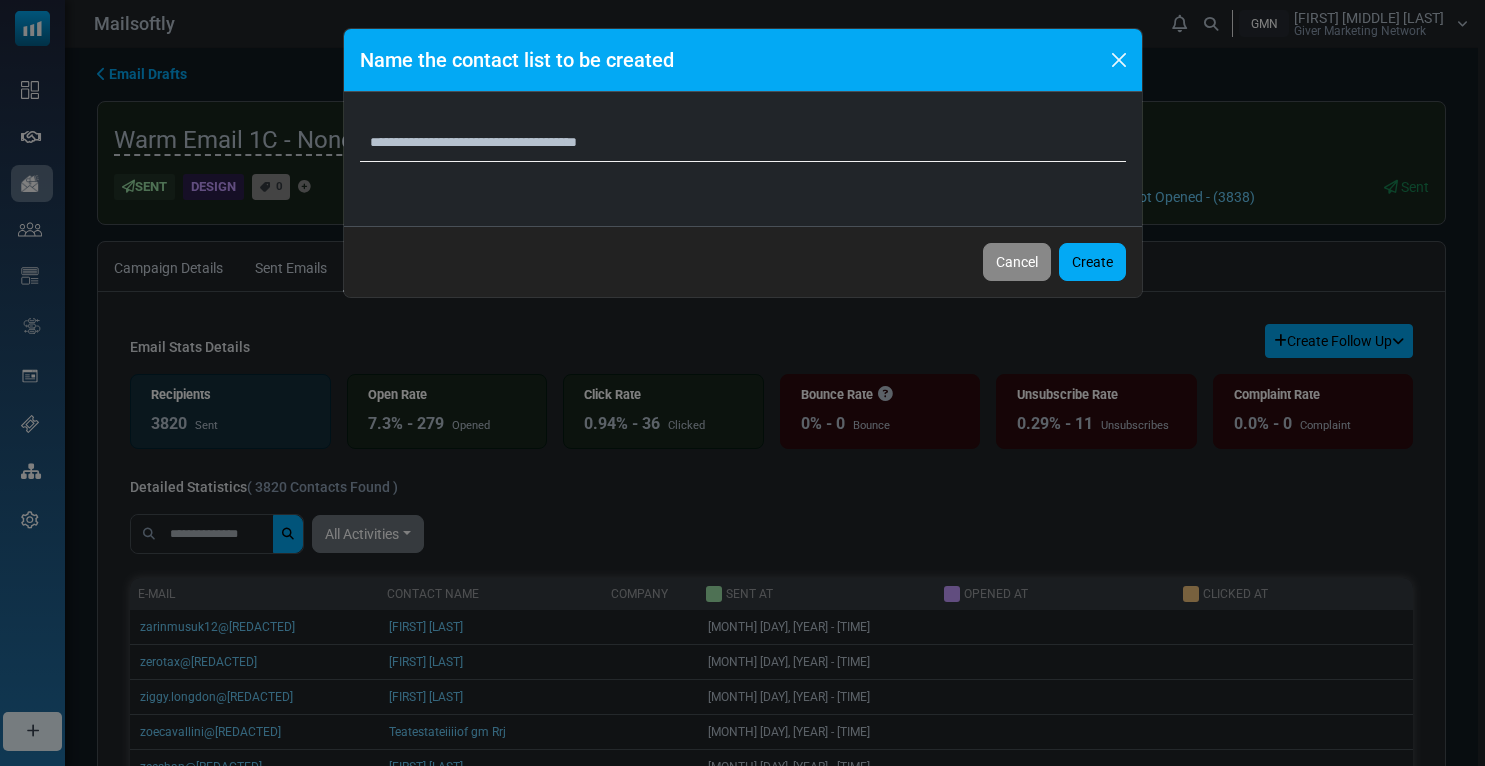 click on "**********" at bounding box center [743, 143] 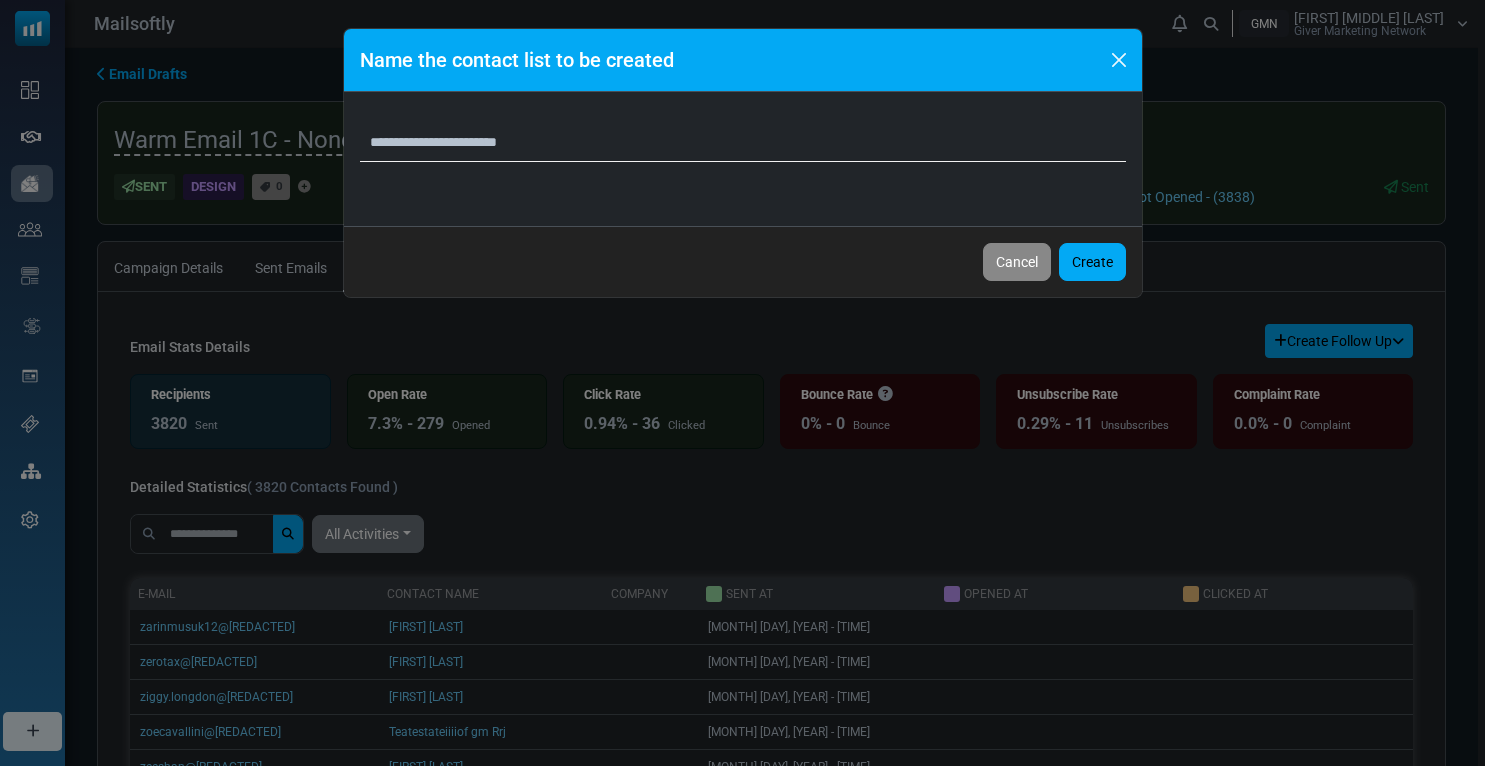 click on "**********" at bounding box center [743, 143] 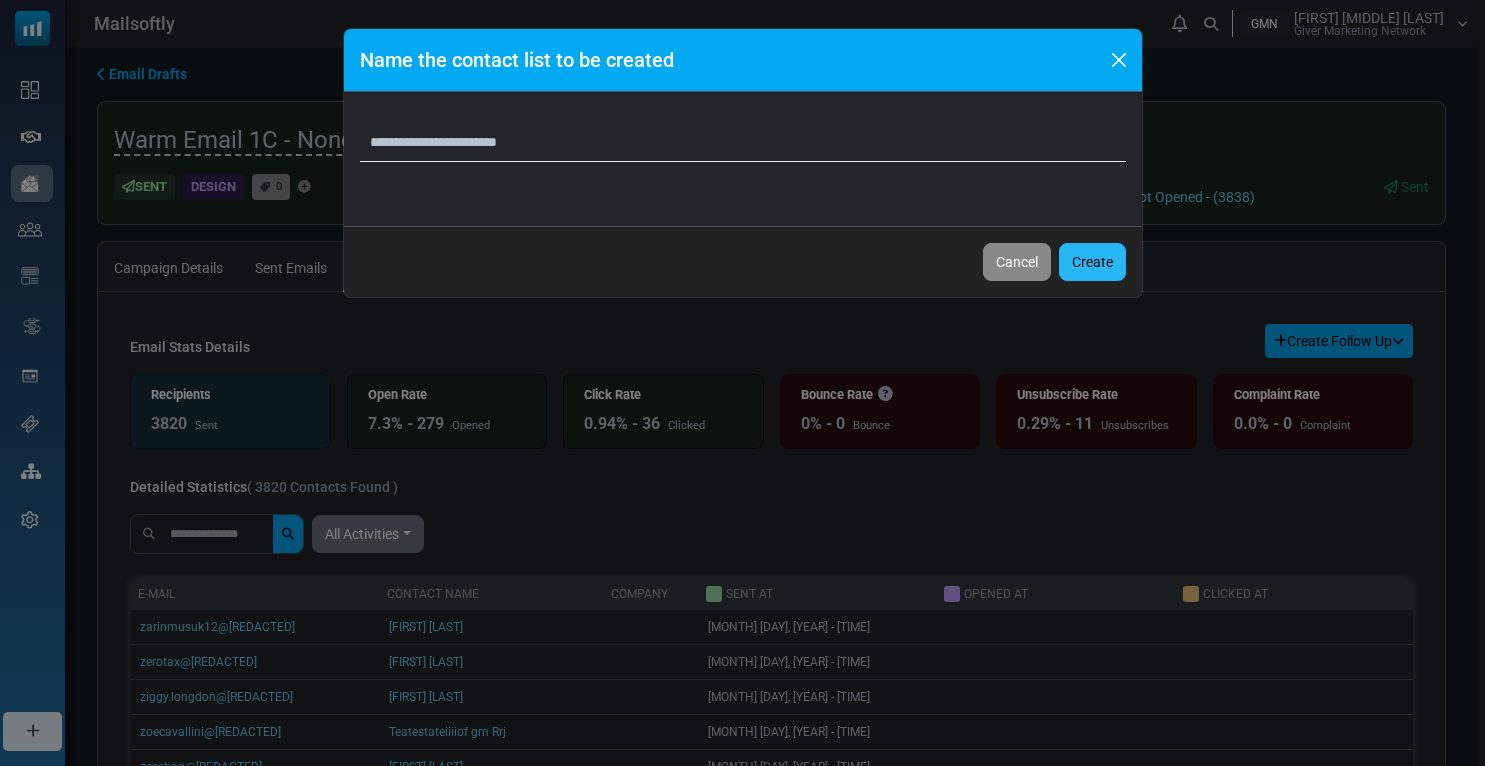 type on "**********" 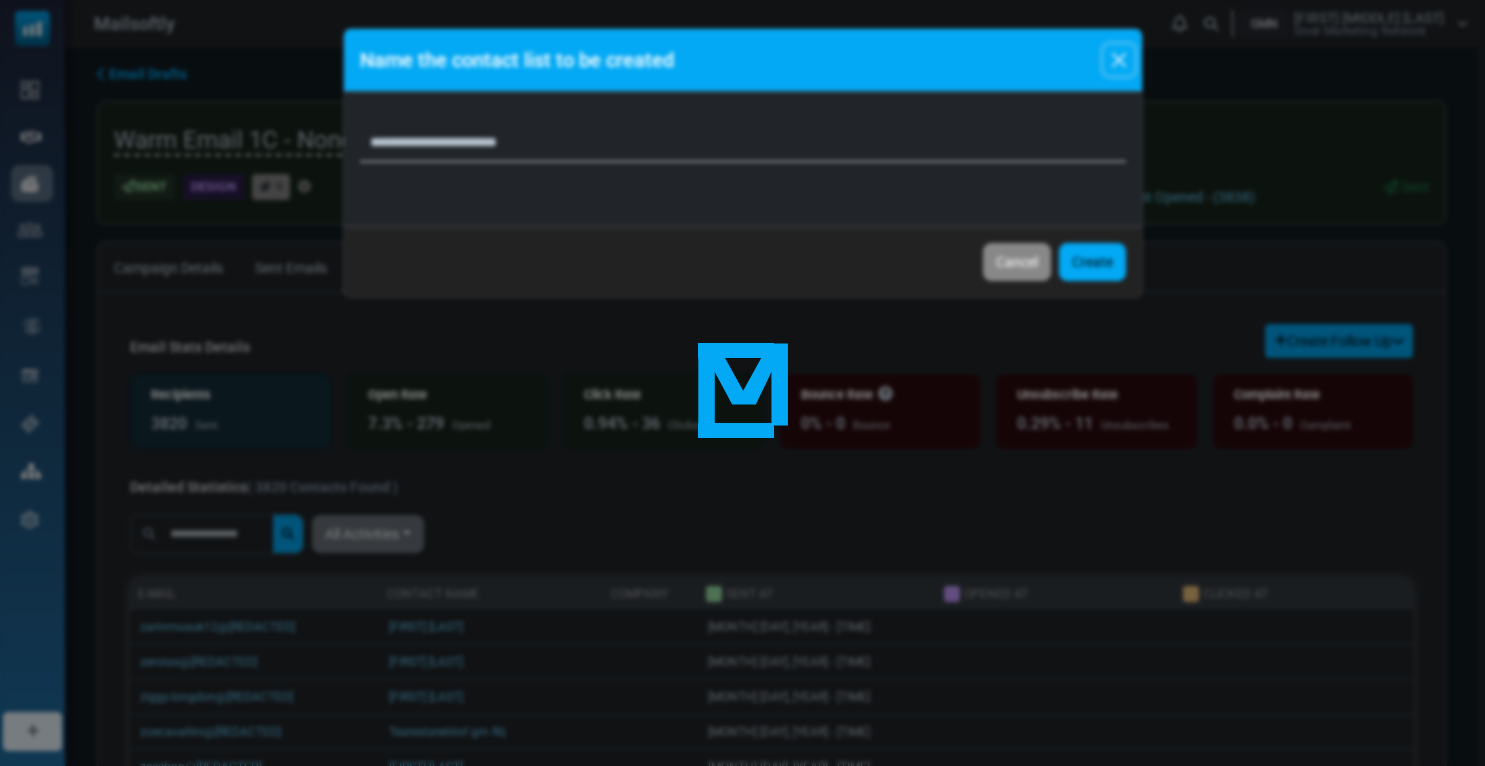 type 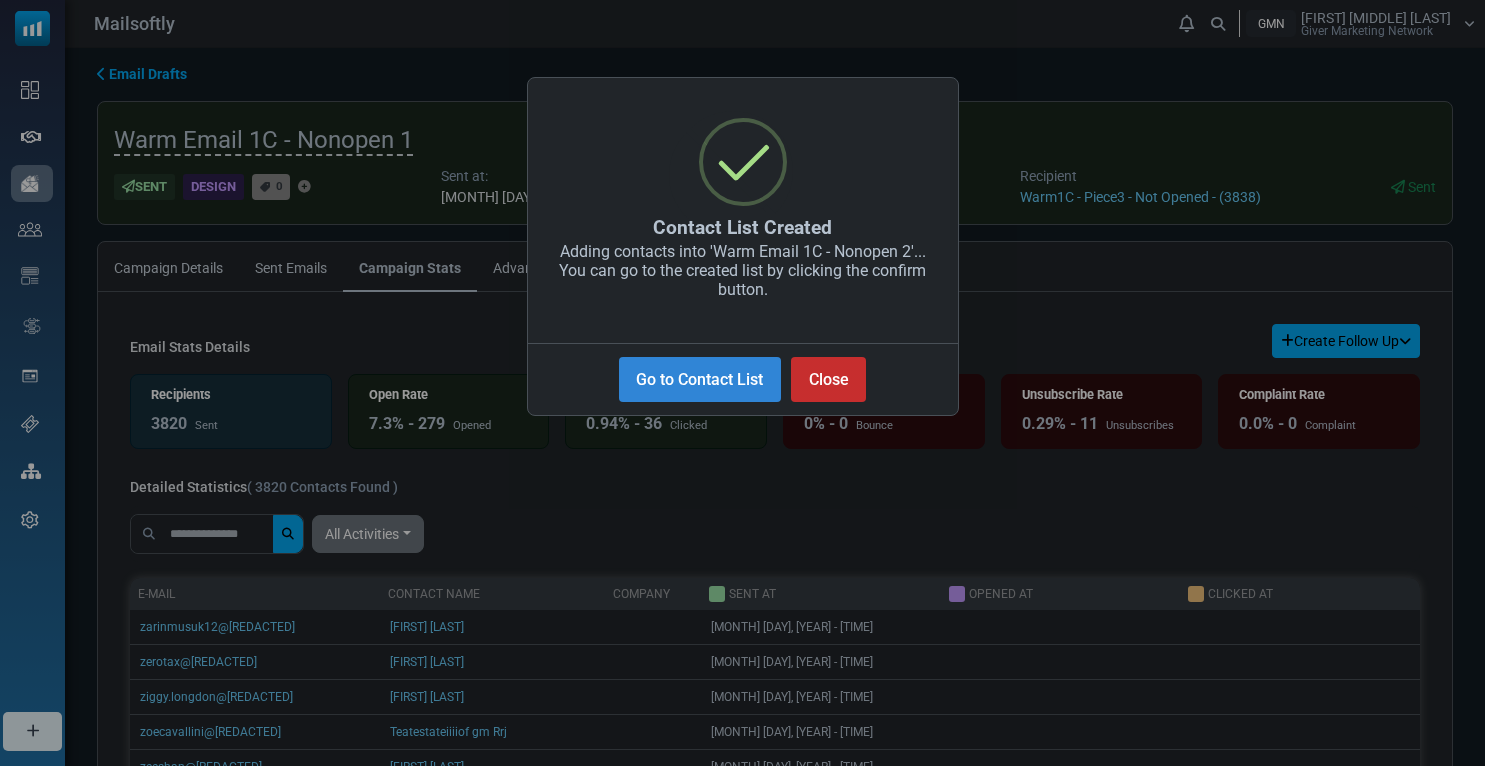click on "Close" at bounding box center [828, 379] 